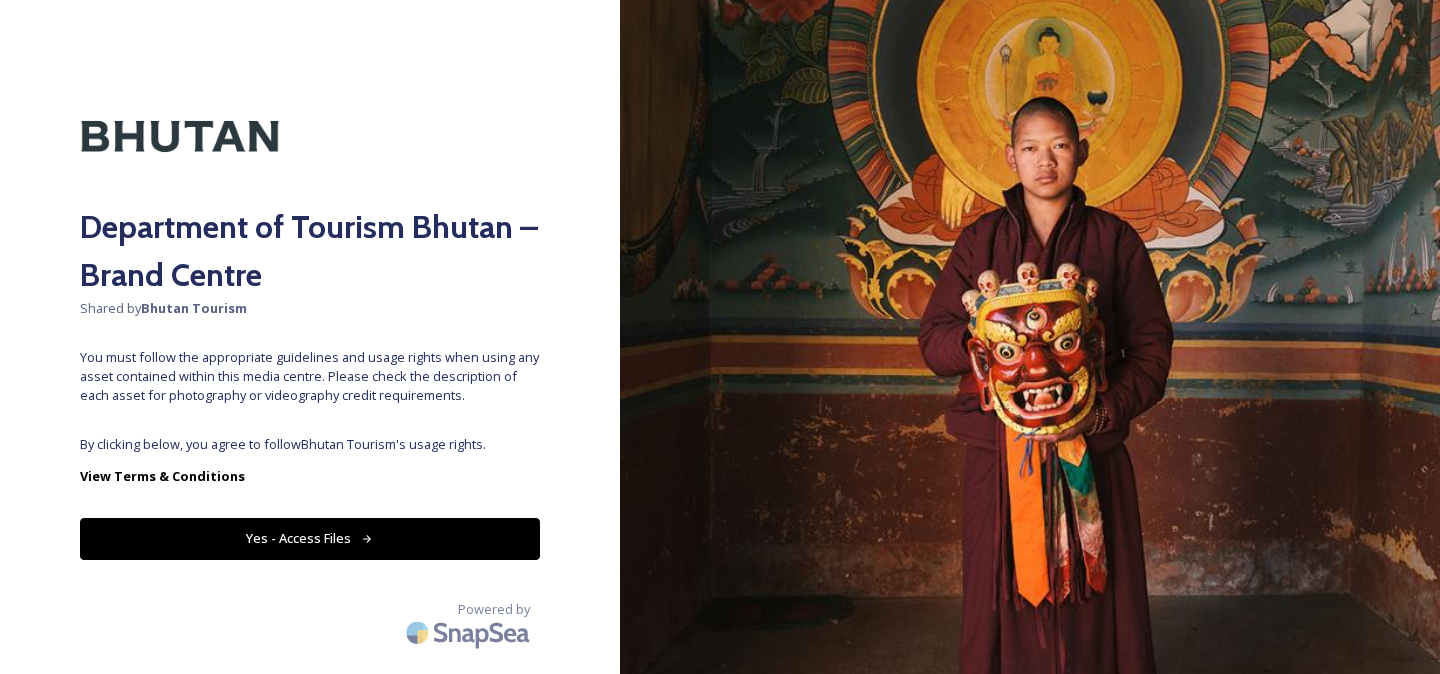 scroll, scrollTop: 0, scrollLeft: 0, axis: both 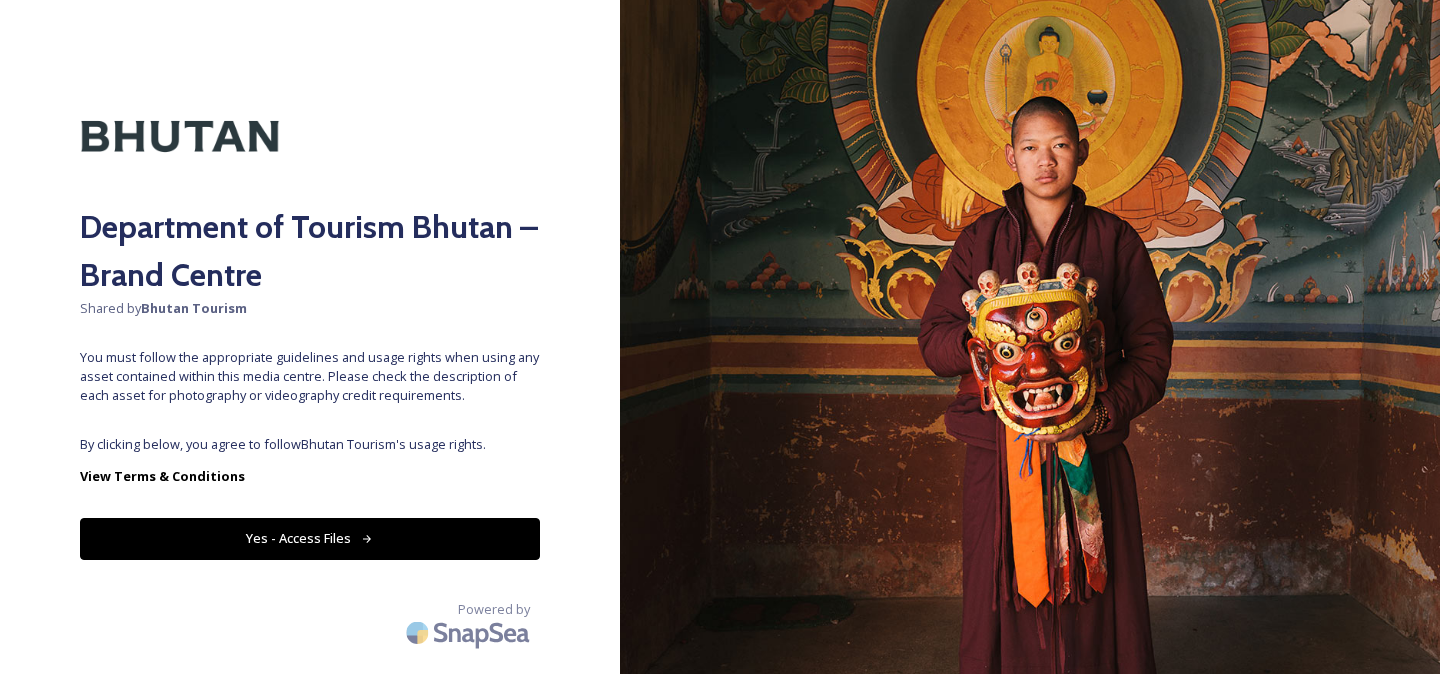 click on "Yes - Access Files" at bounding box center [310, 538] 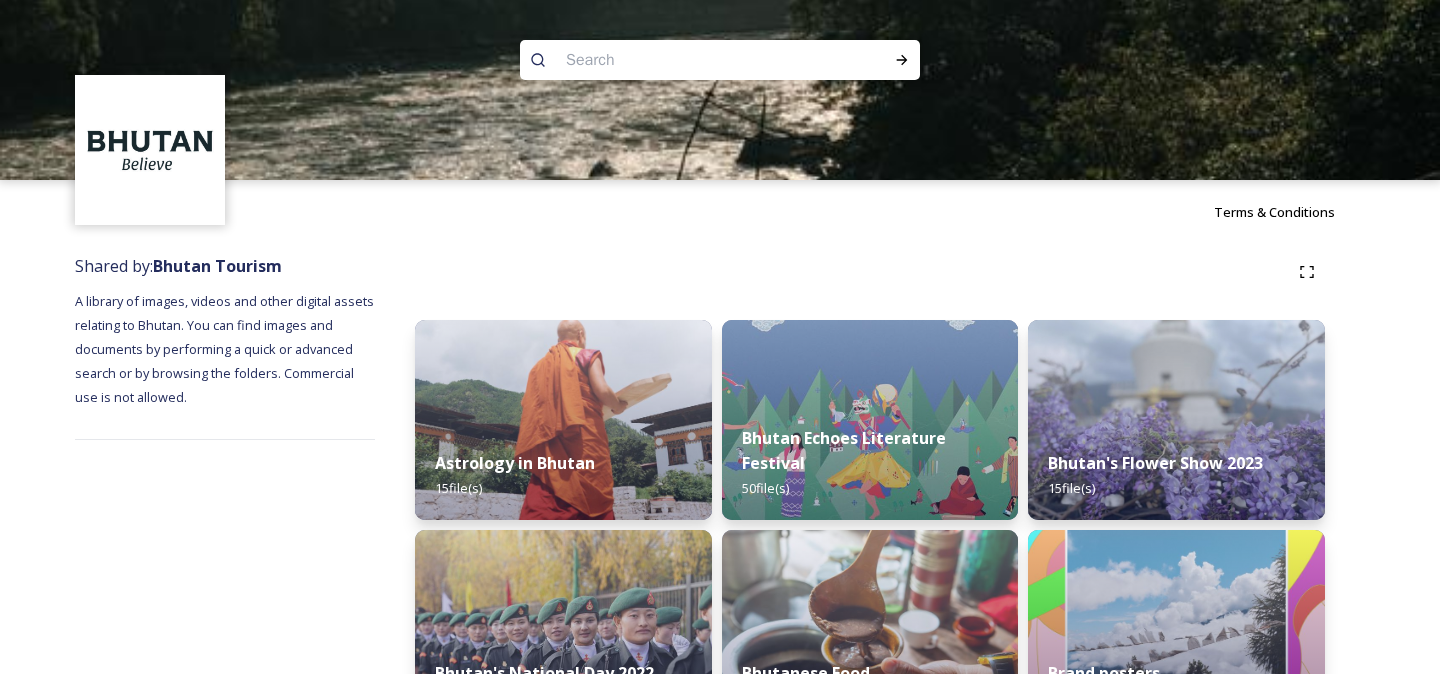 click at bounding box center [681, 60] 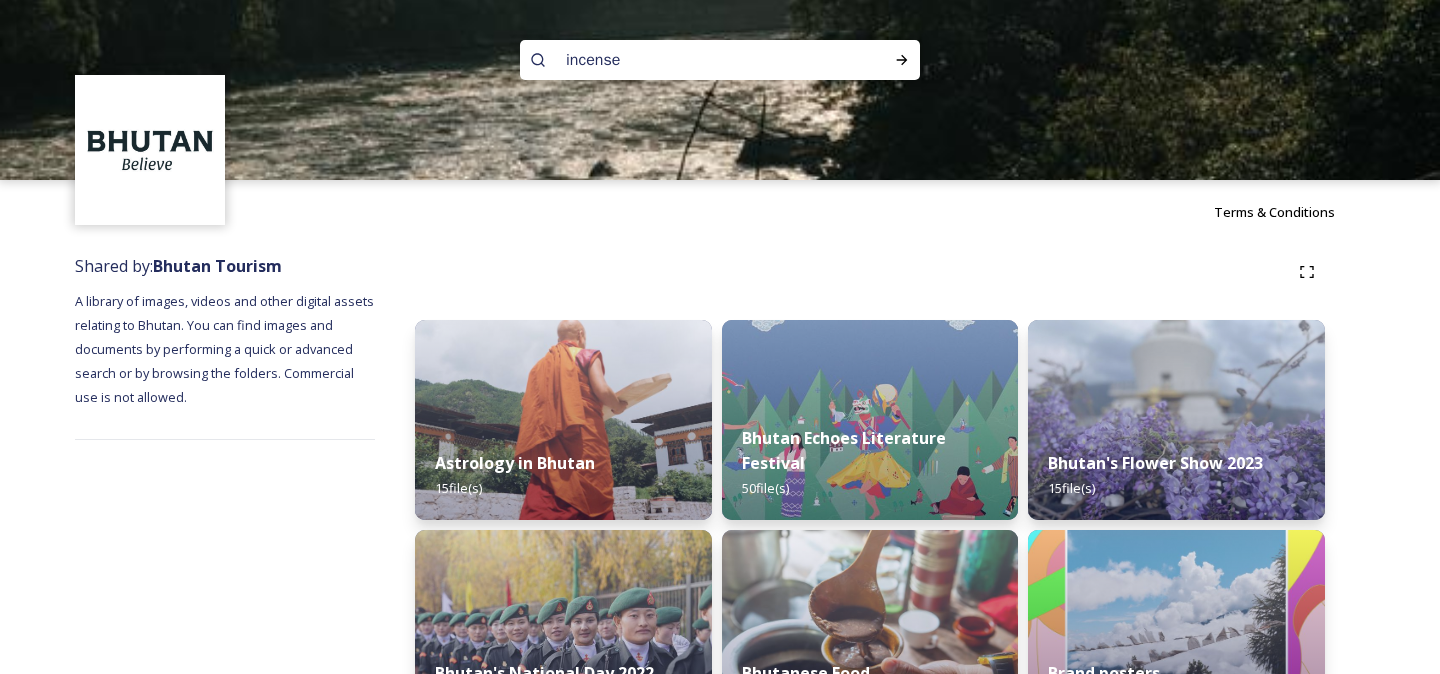 type on "incense" 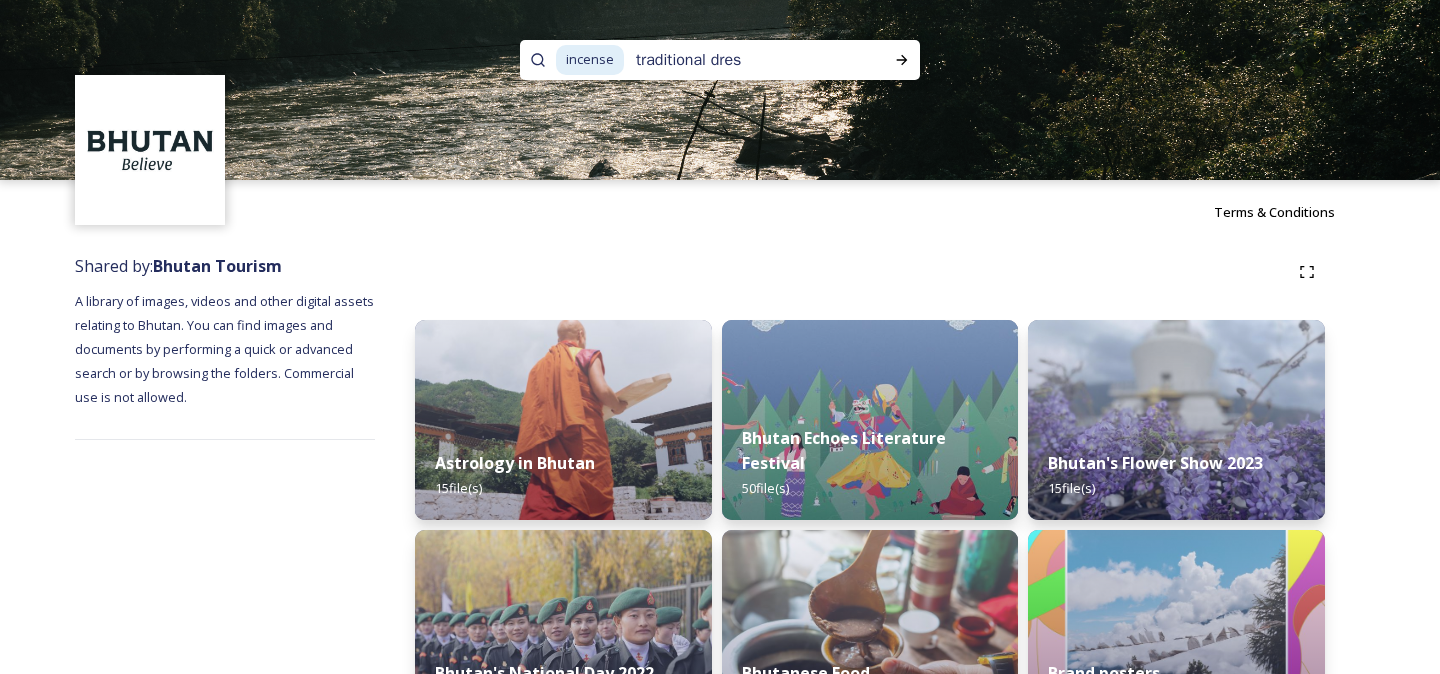 type on "traditional dress" 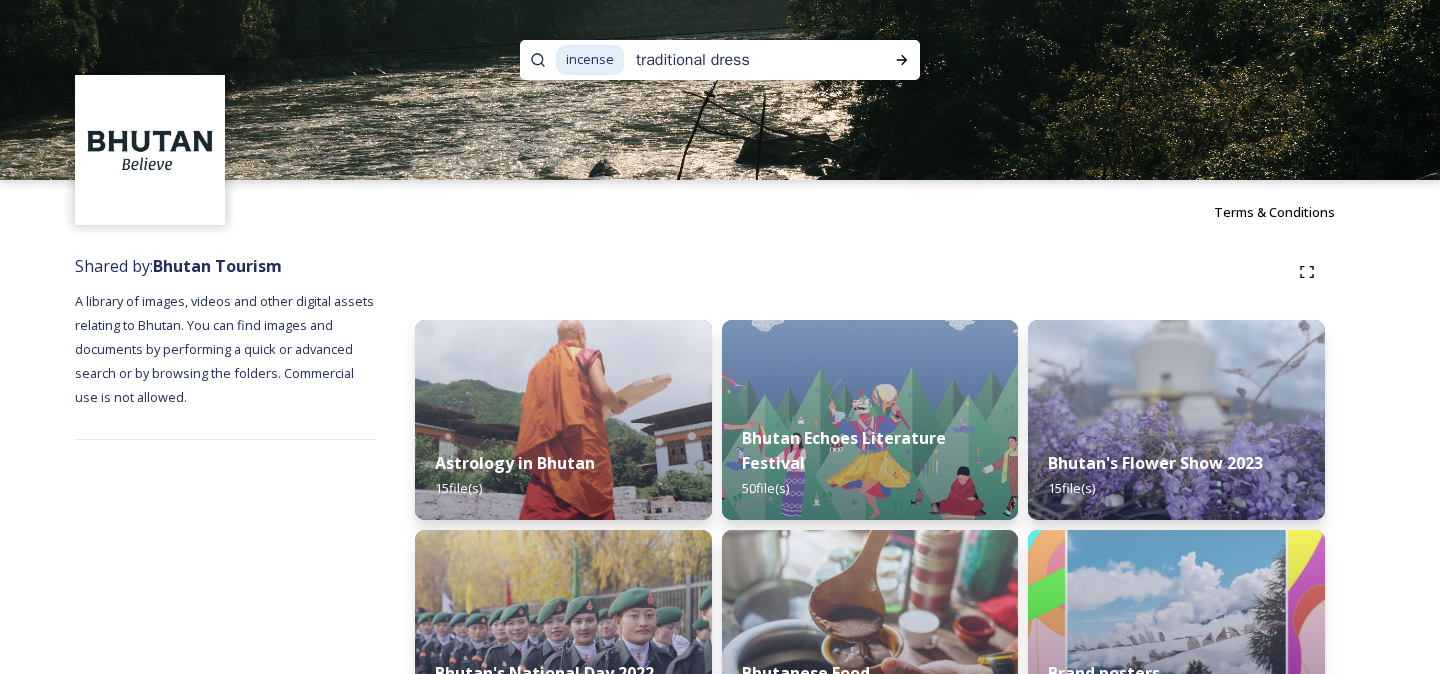 type 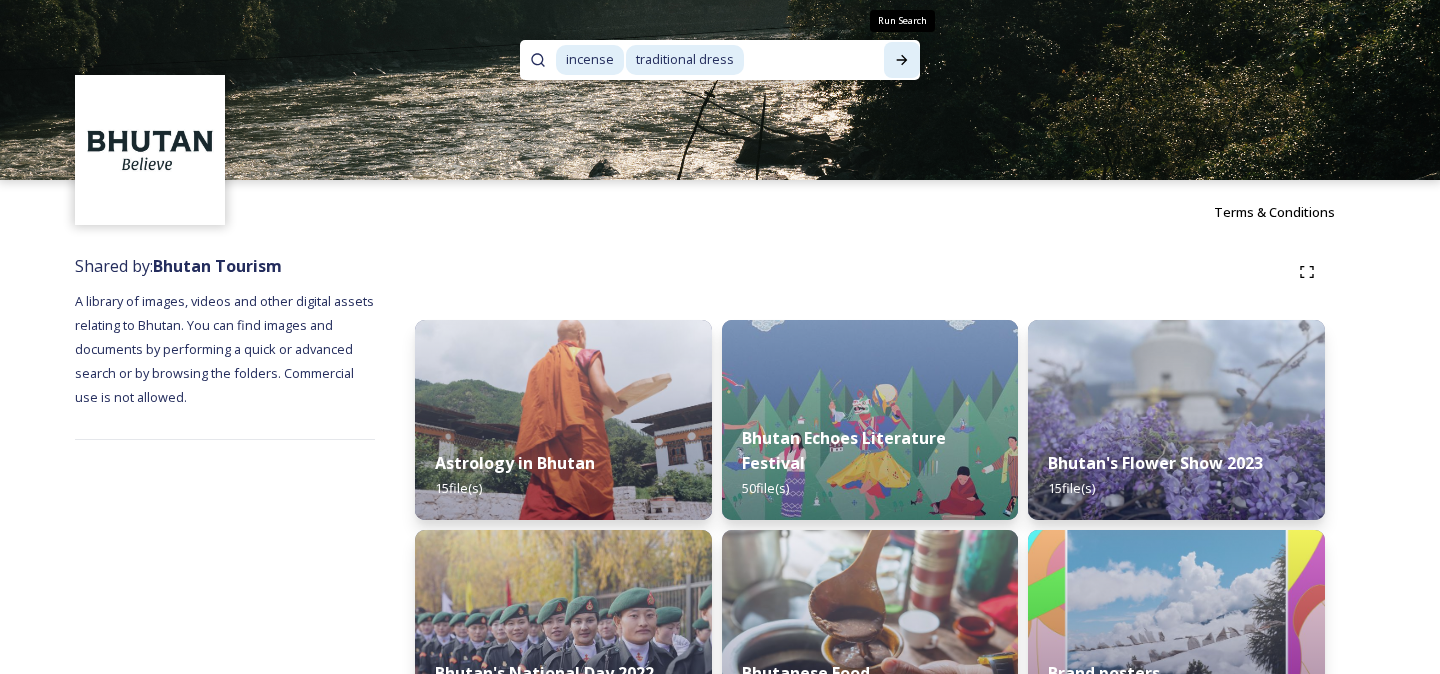 click 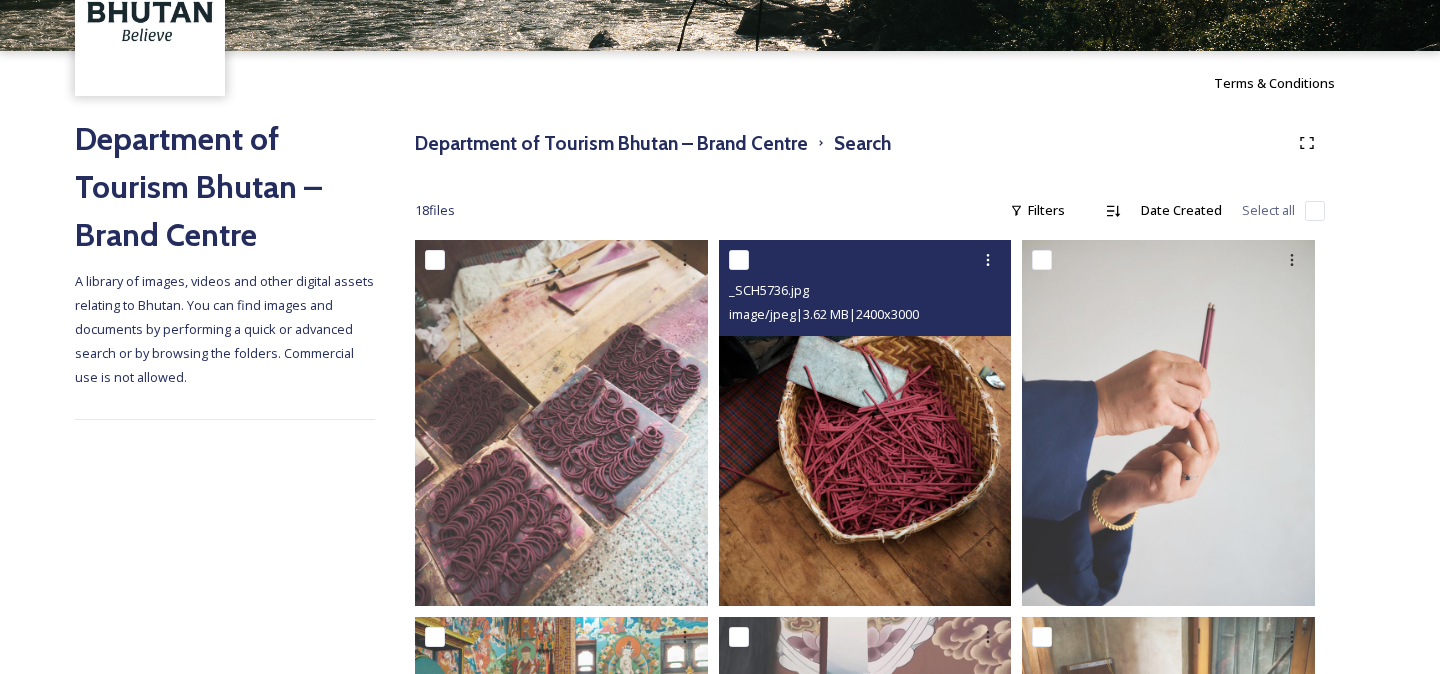 scroll, scrollTop: 0, scrollLeft: 0, axis: both 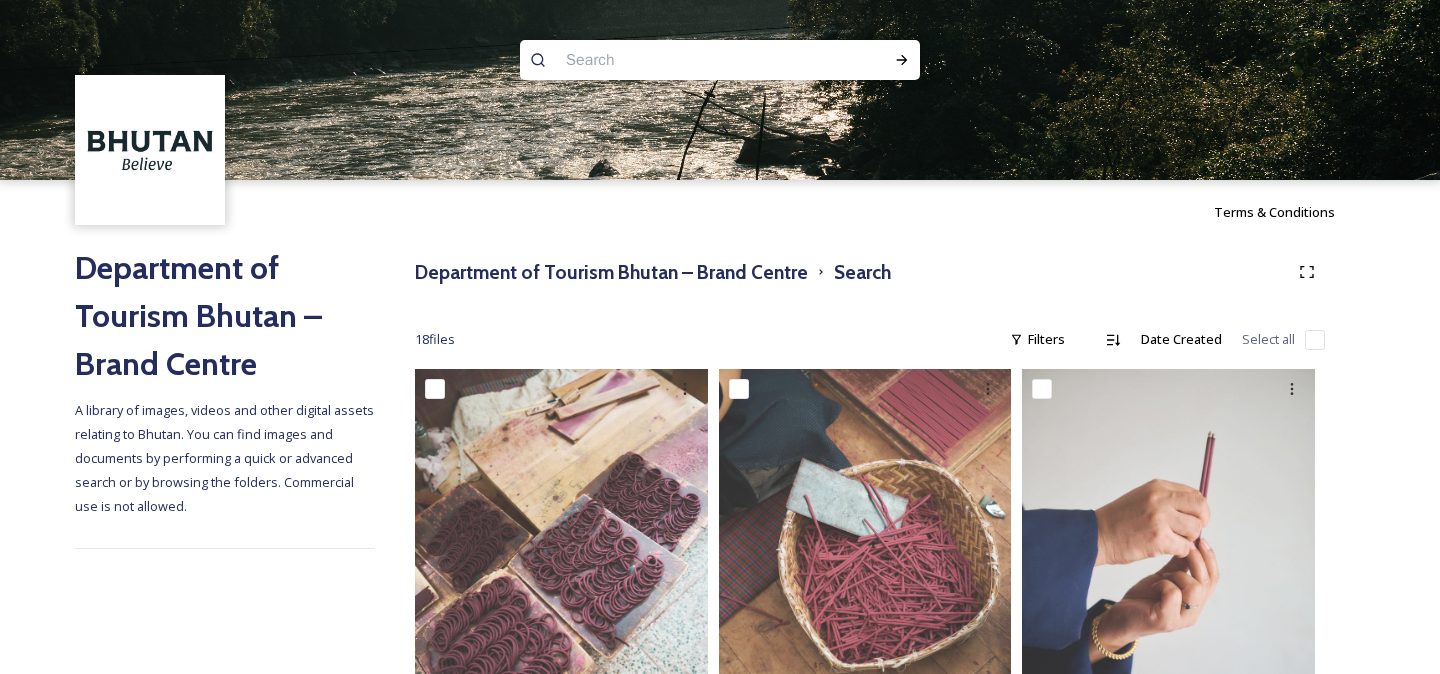 click at bounding box center (681, 60) 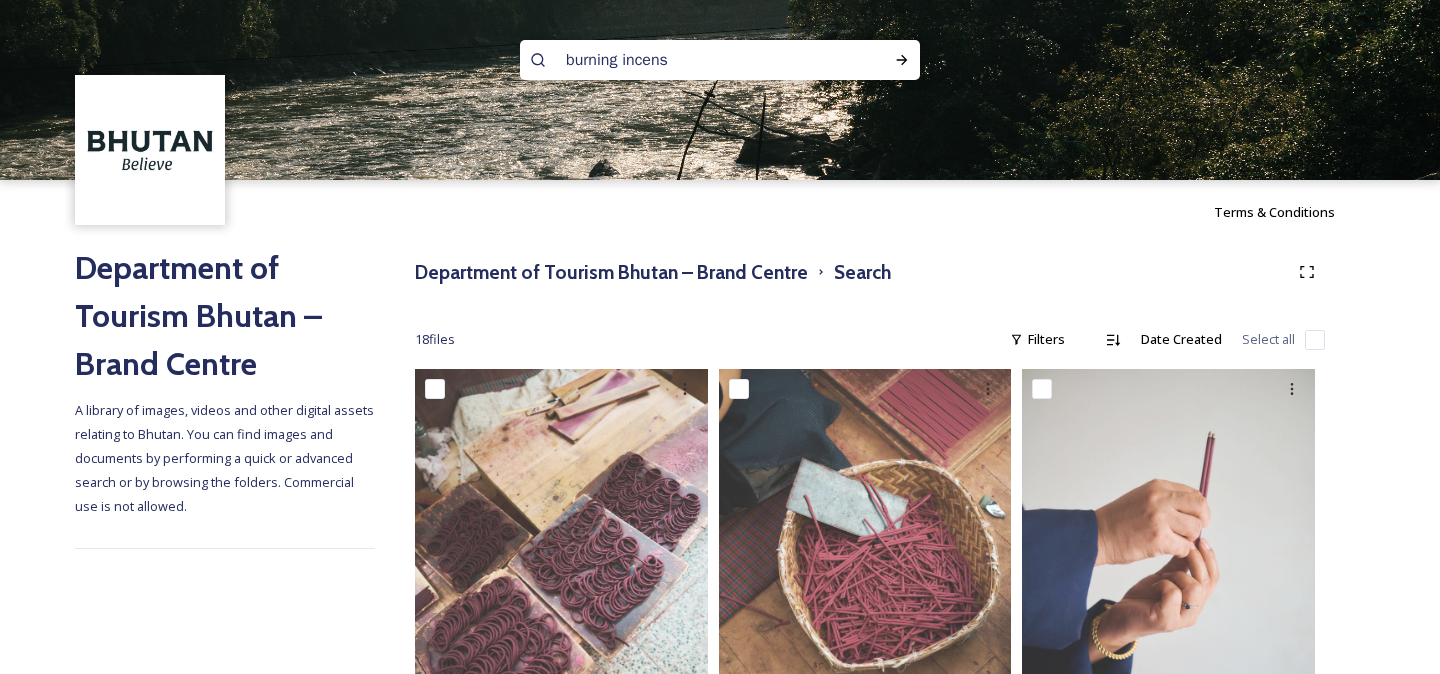 type on "burning incense" 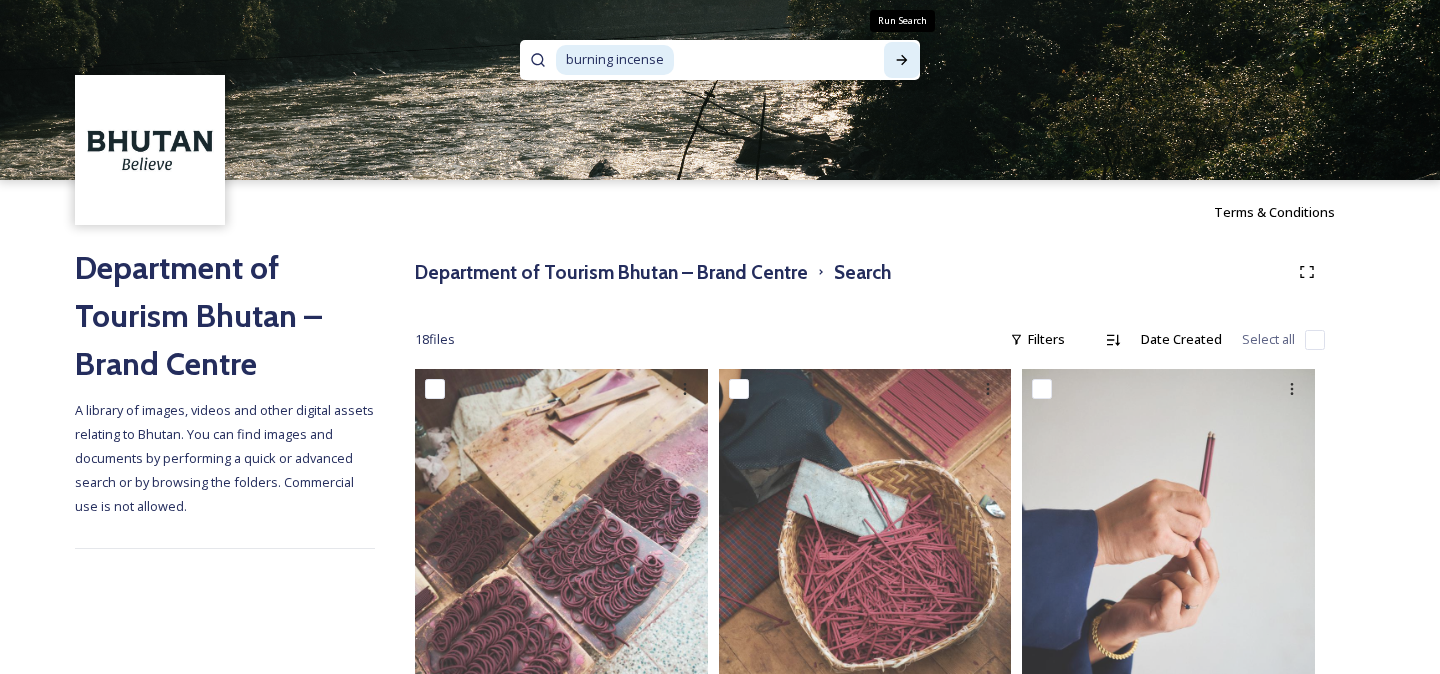 click 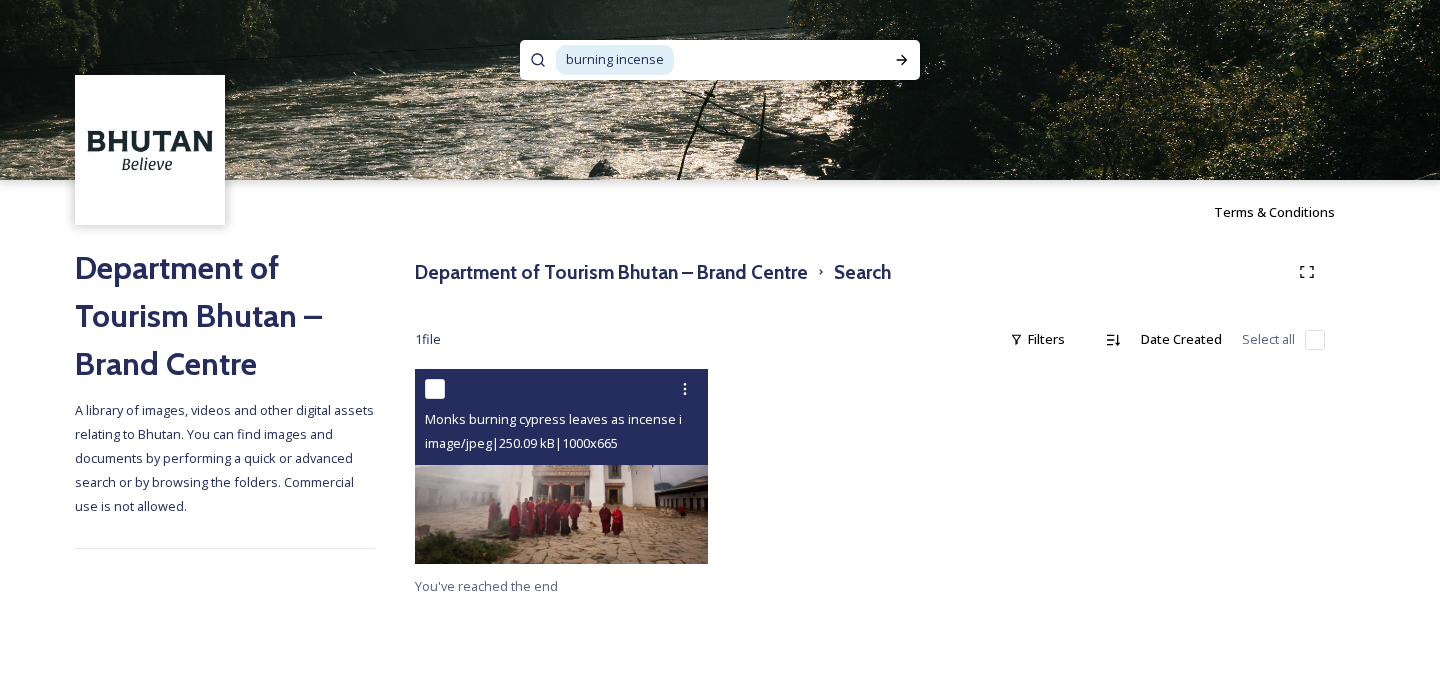 click at bounding box center [561, 466] 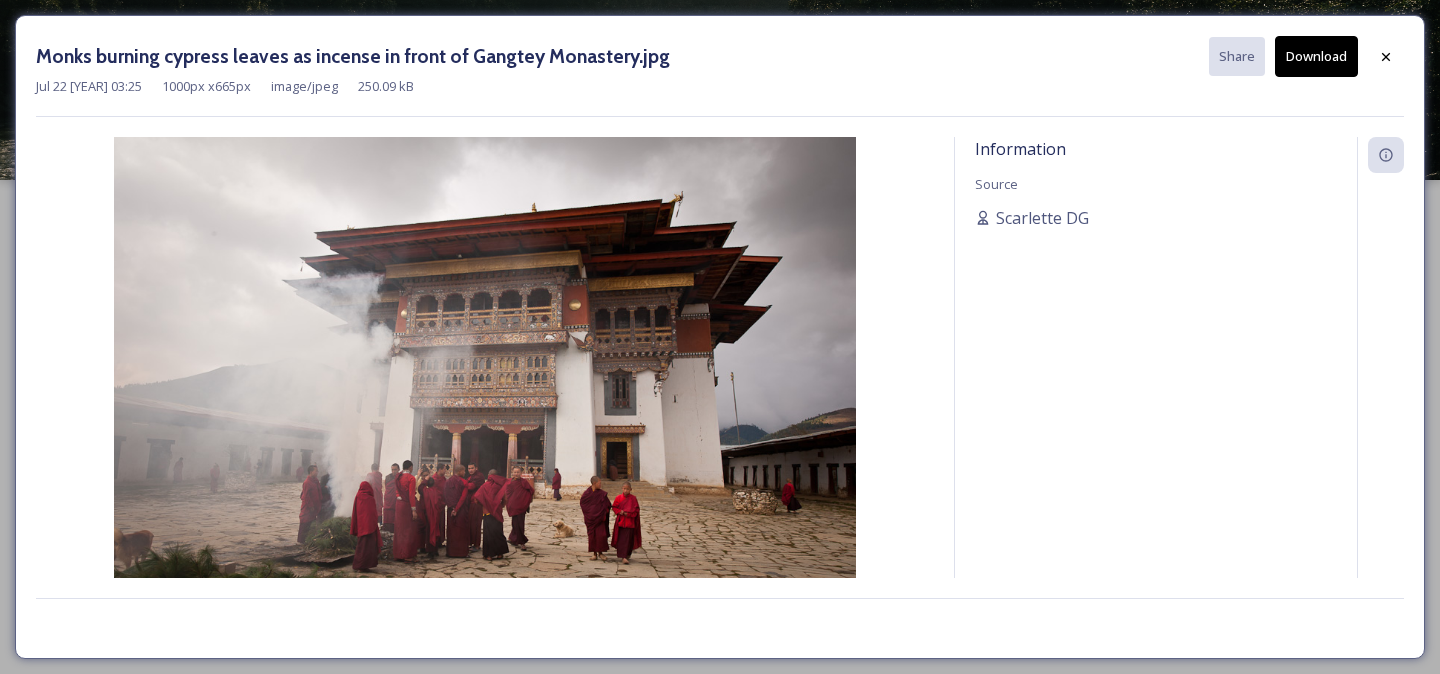 click on "Download" at bounding box center [1316, 56] 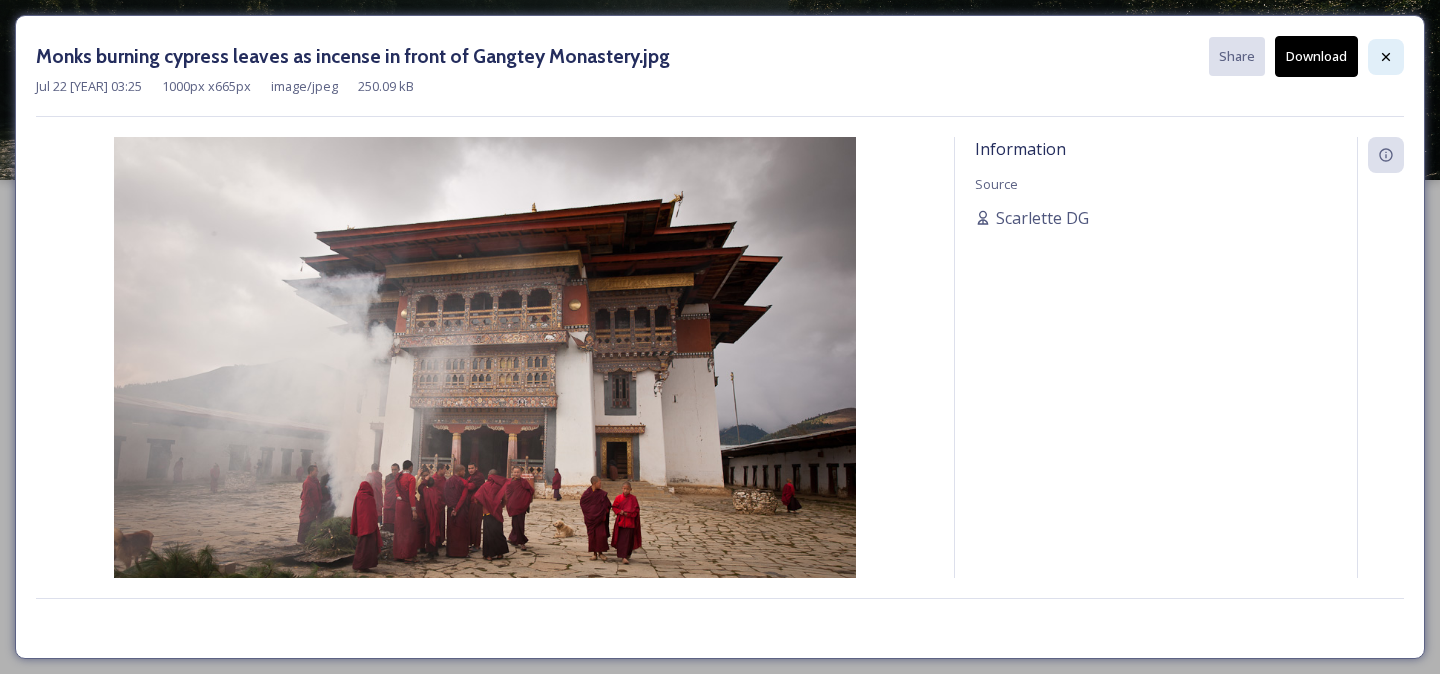 click 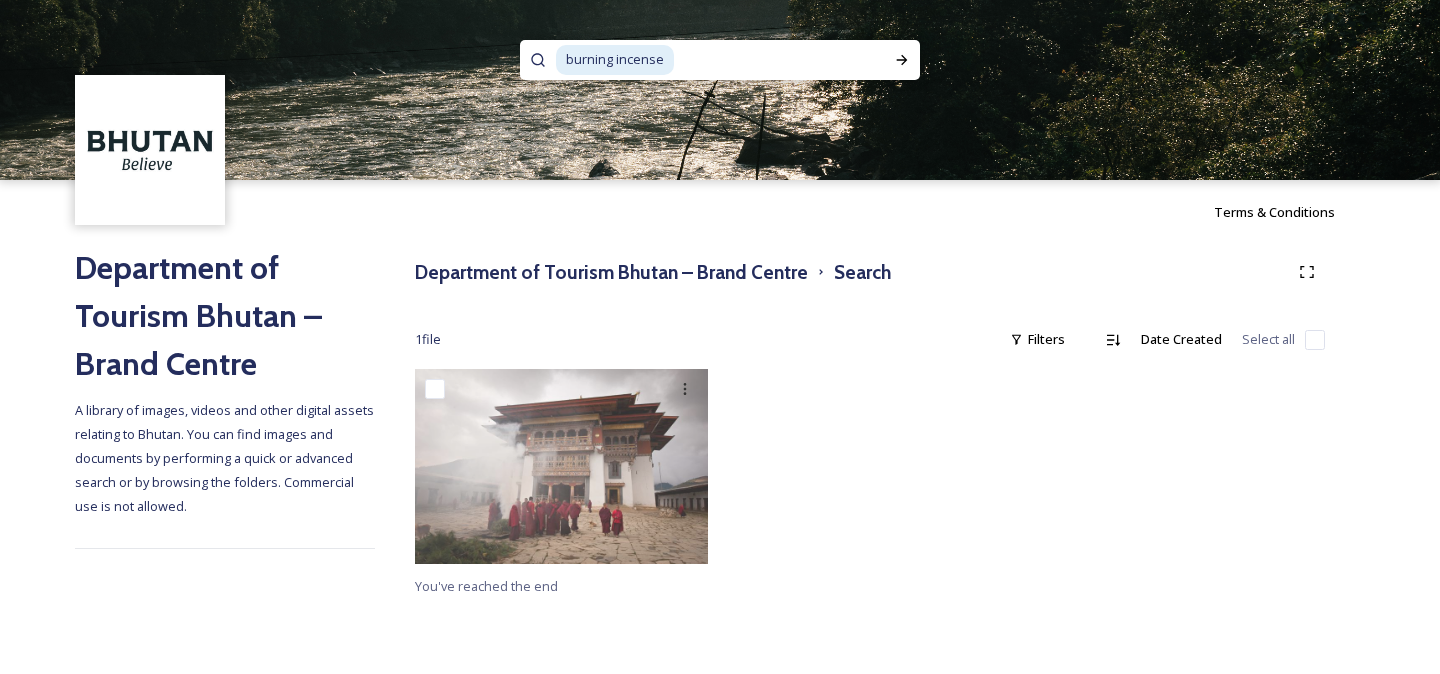 click at bounding box center (771, 60) 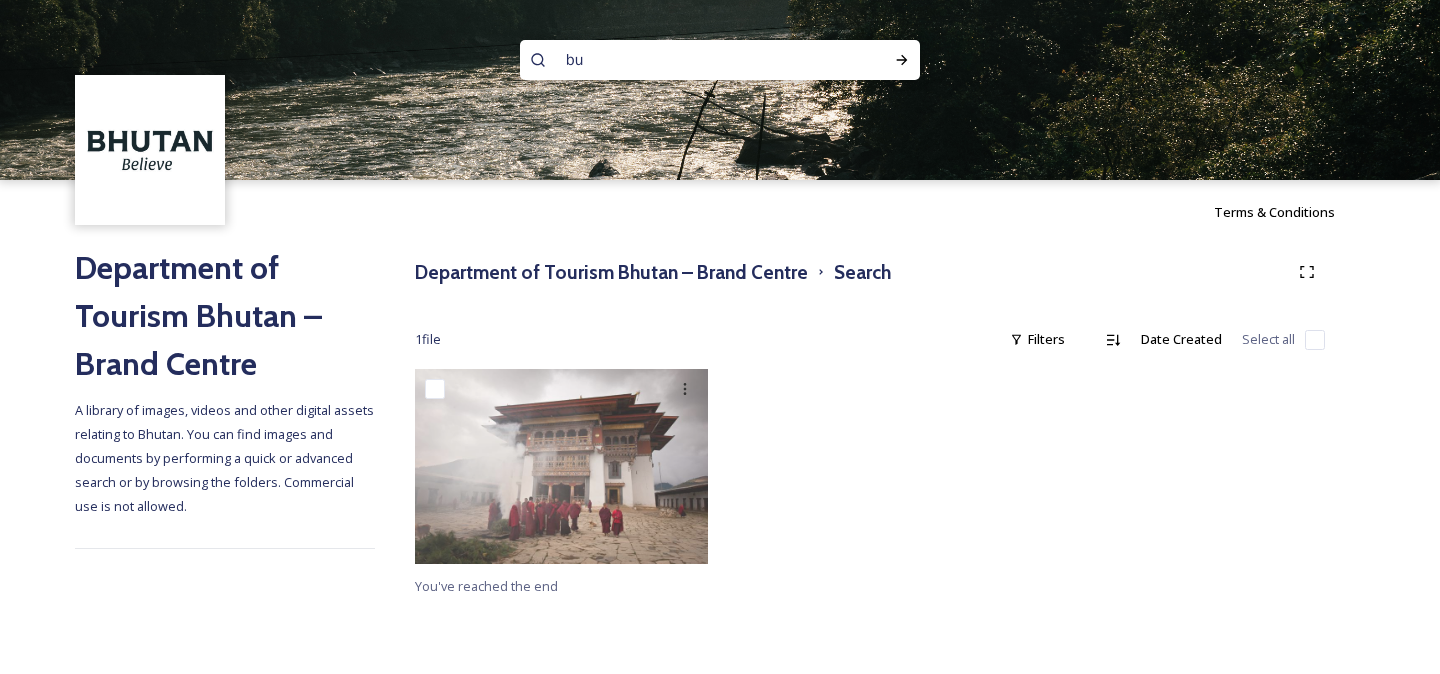 type on "b" 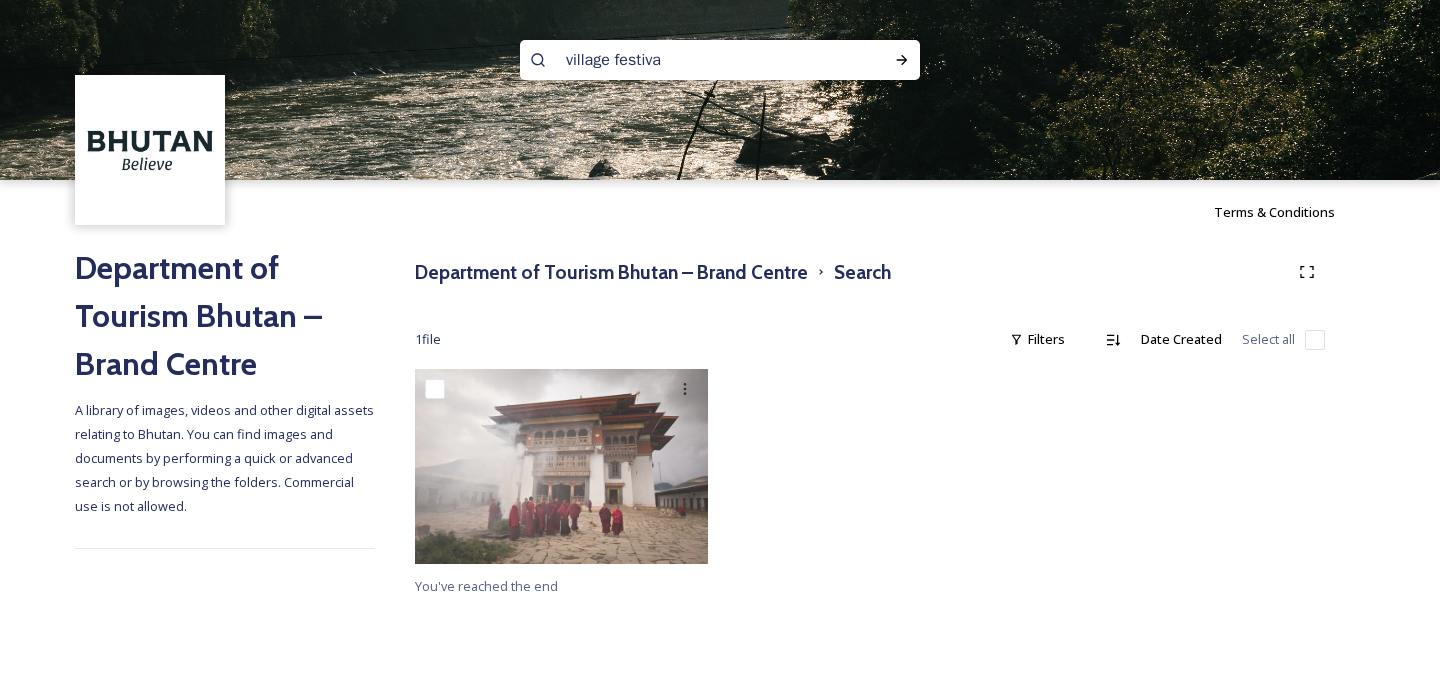 type on "village festival" 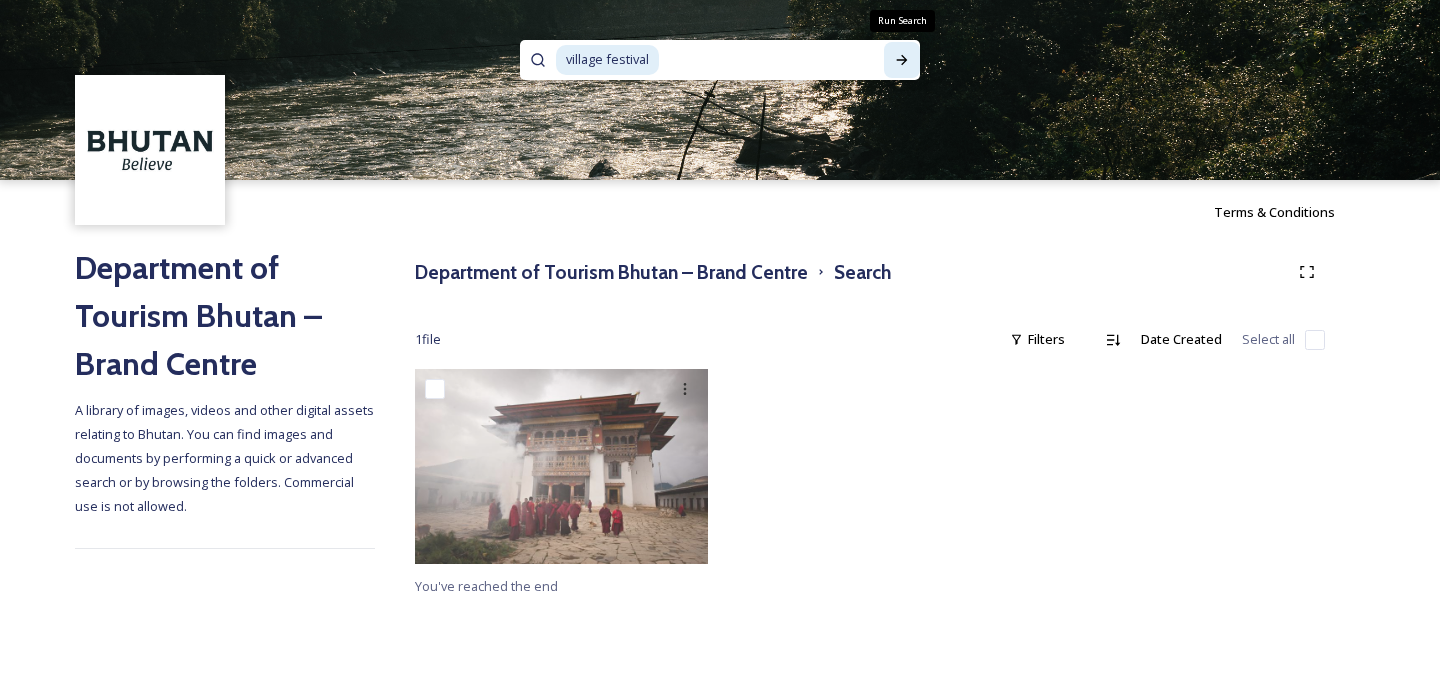 type 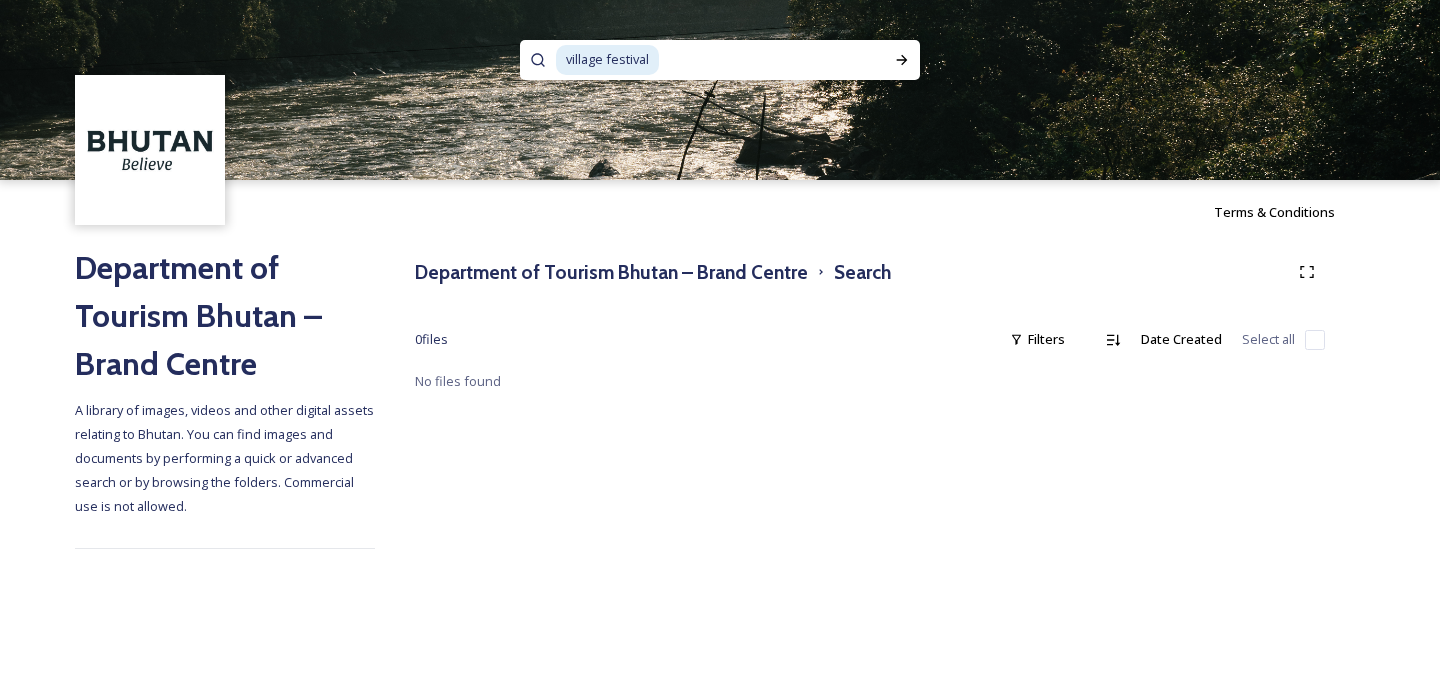 click at bounding box center [760, 60] 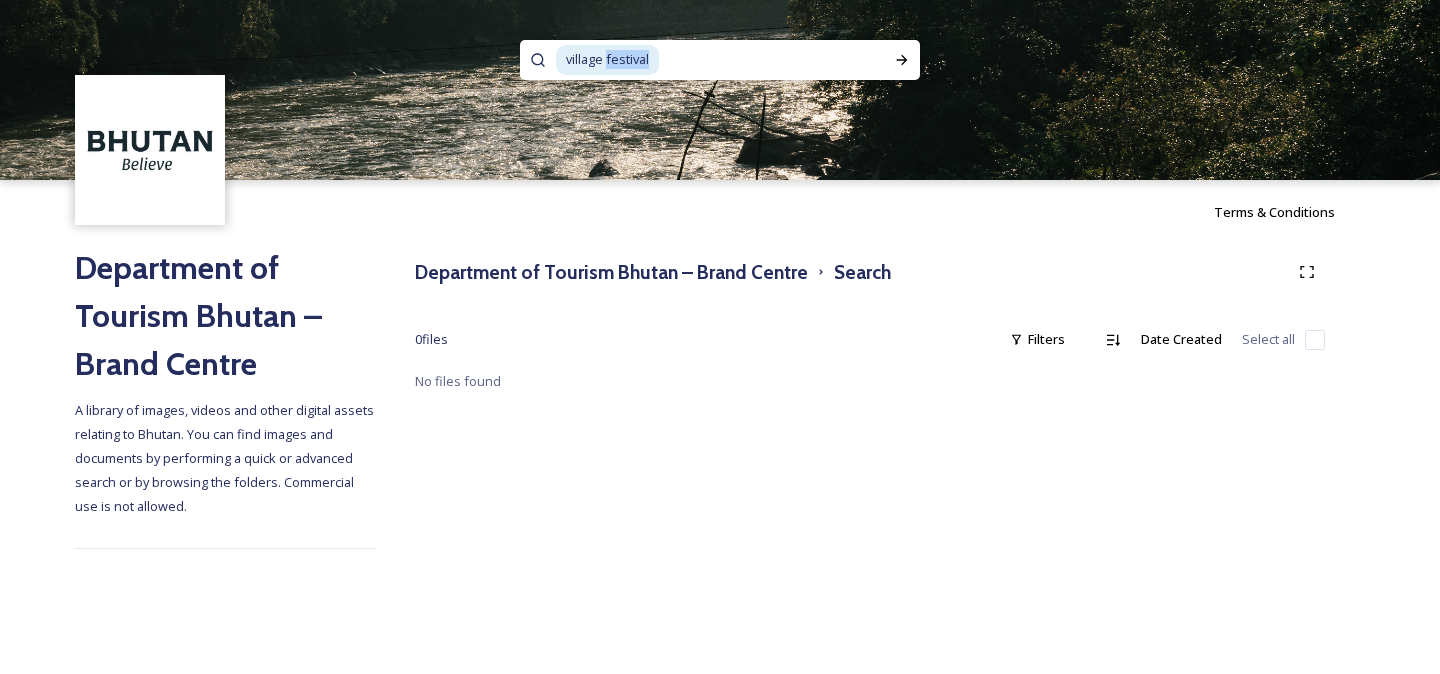 click on "village festival" at bounding box center (607, 59) 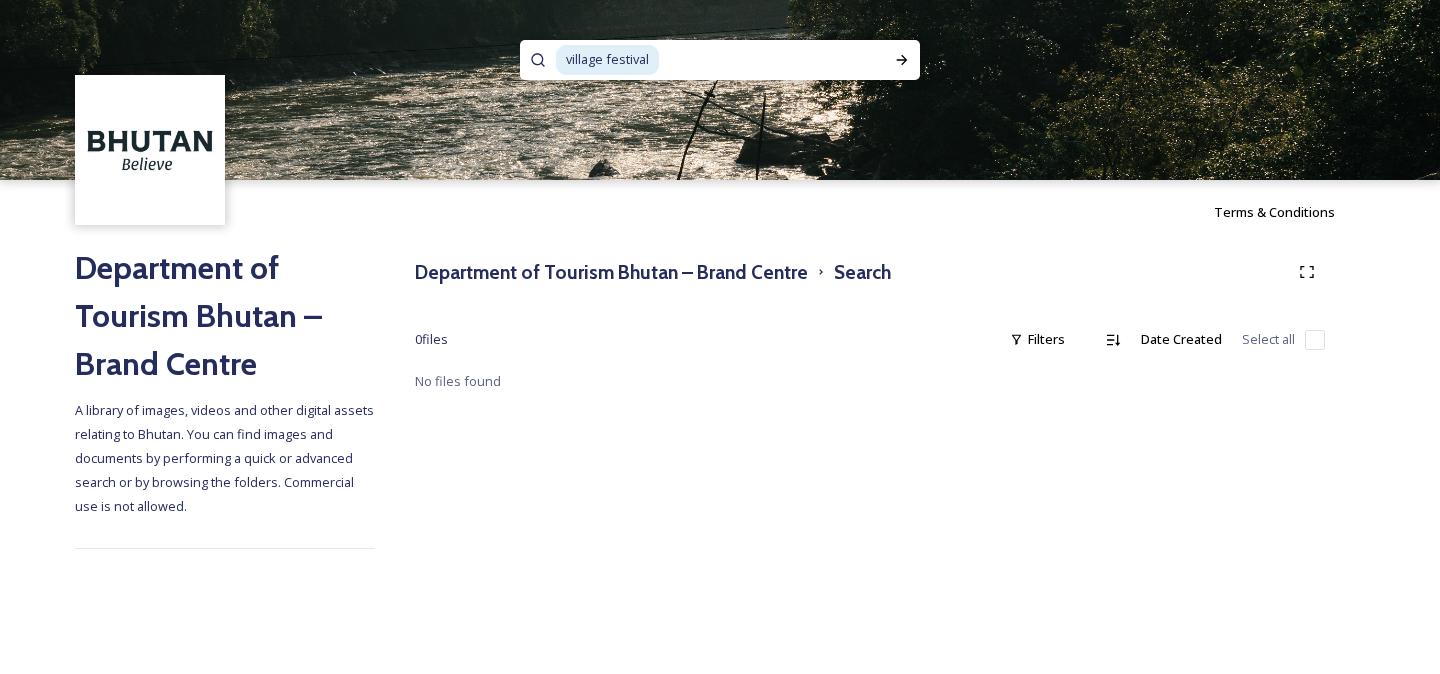 type 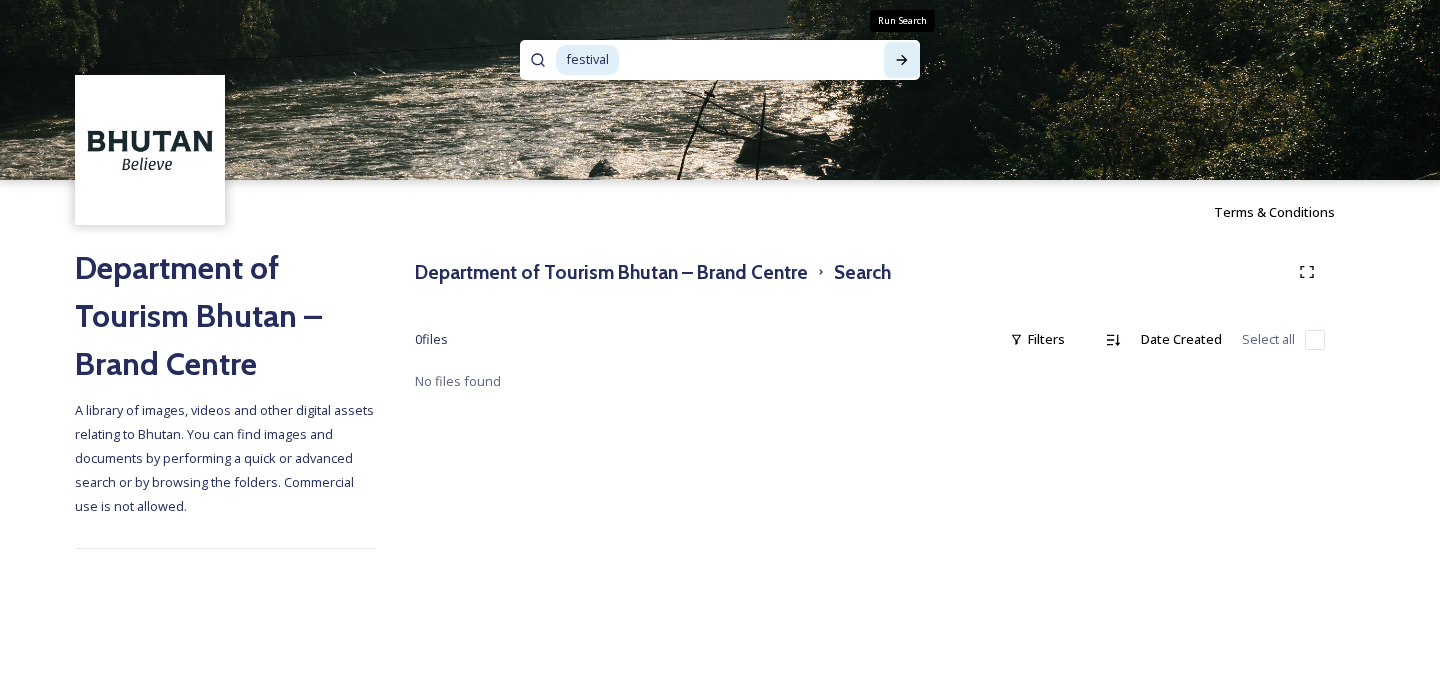 click 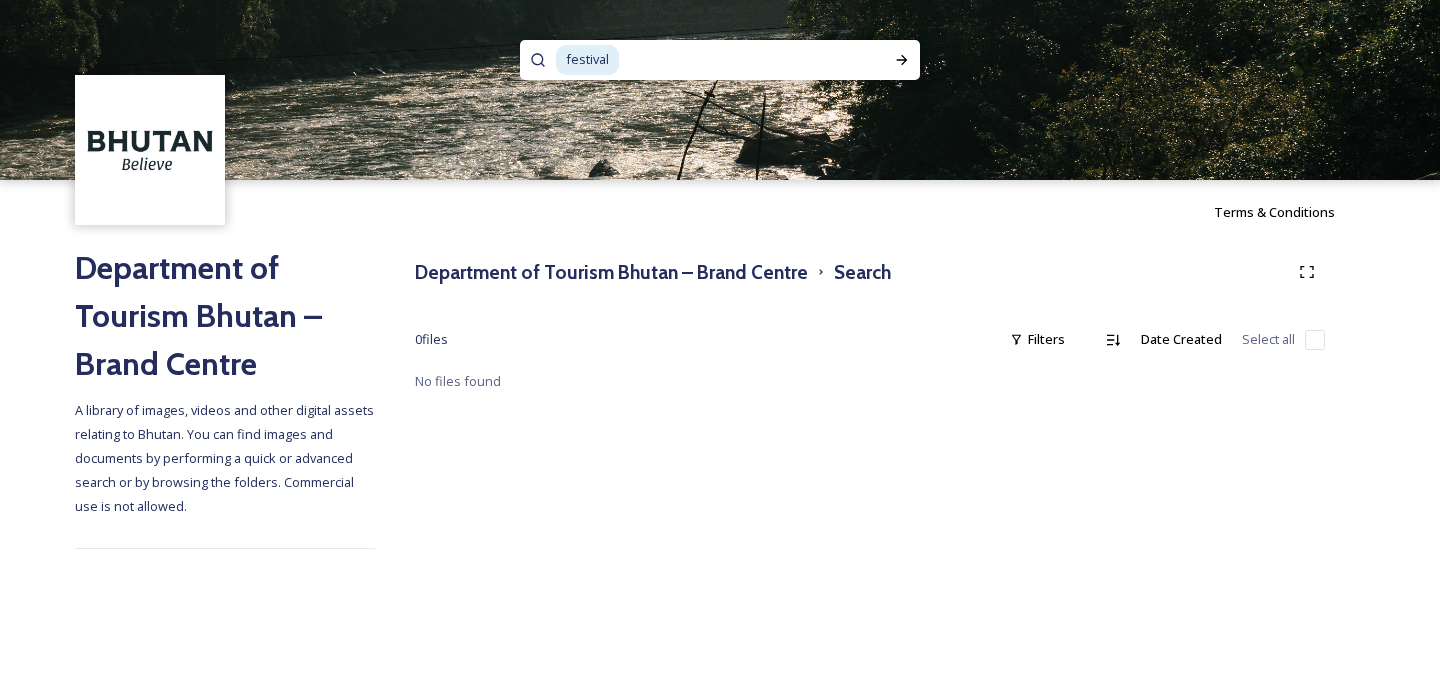 click at bounding box center [730, 60] 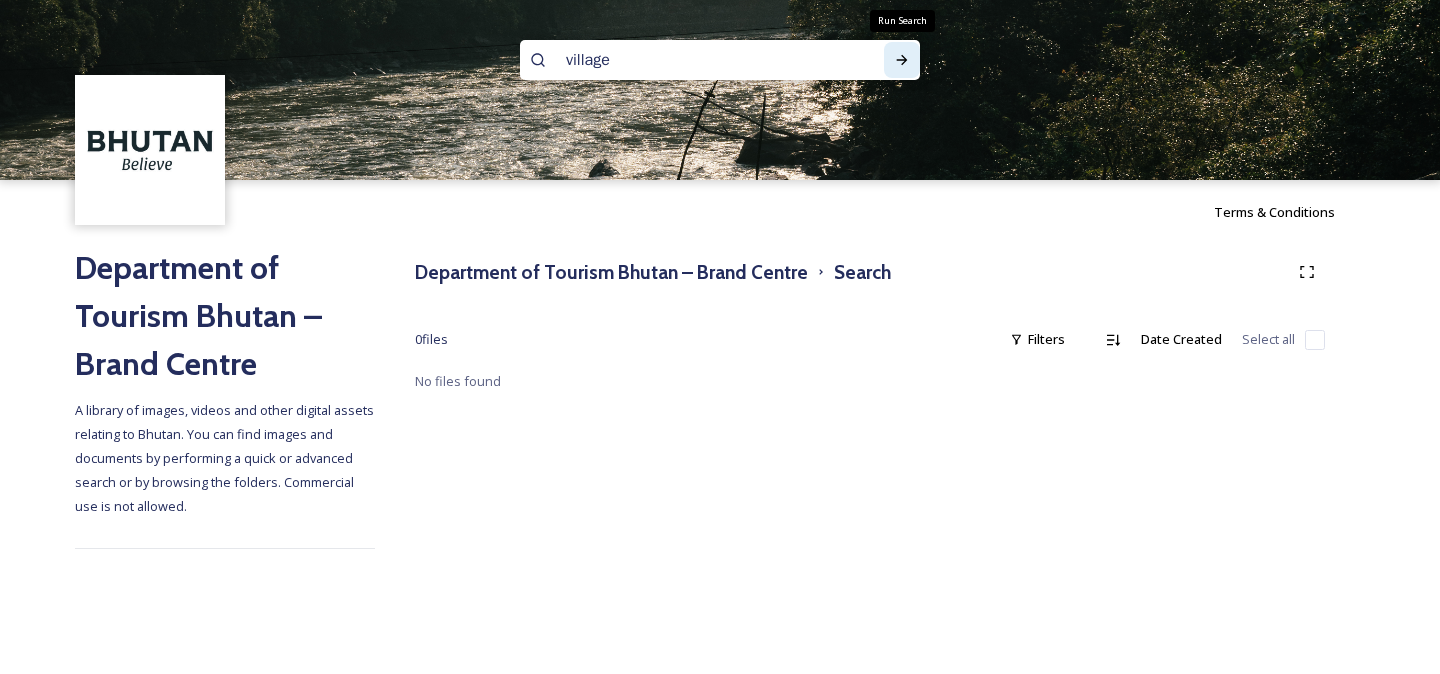 click on "Run Search" at bounding box center [902, 60] 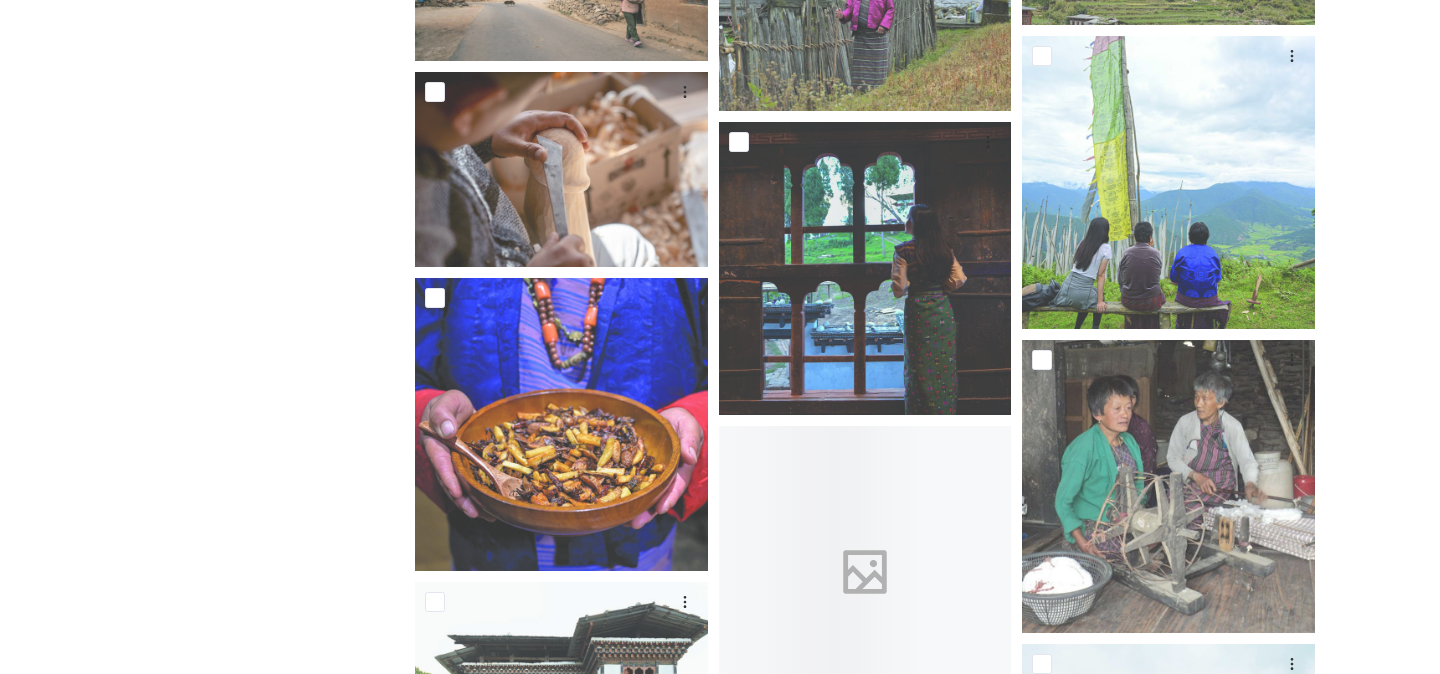 scroll, scrollTop: 1868, scrollLeft: 0, axis: vertical 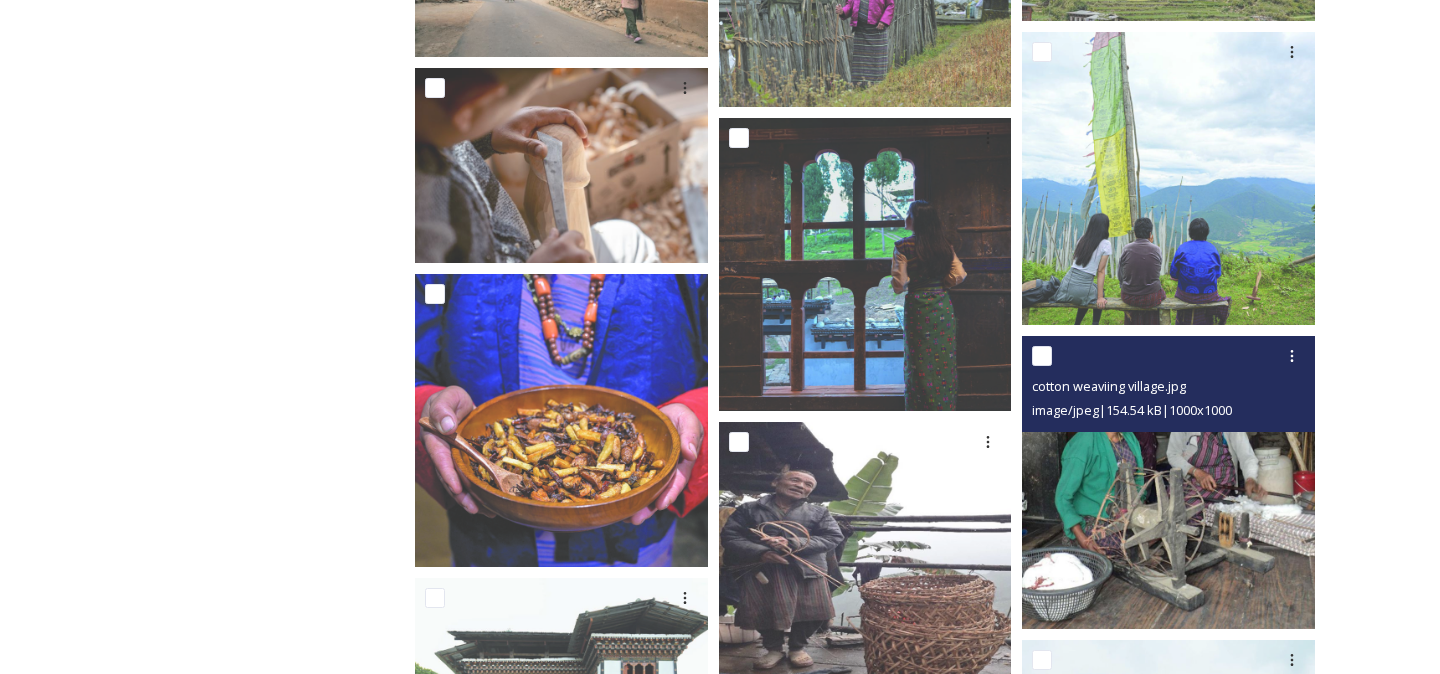 click at bounding box center [1168, 482] 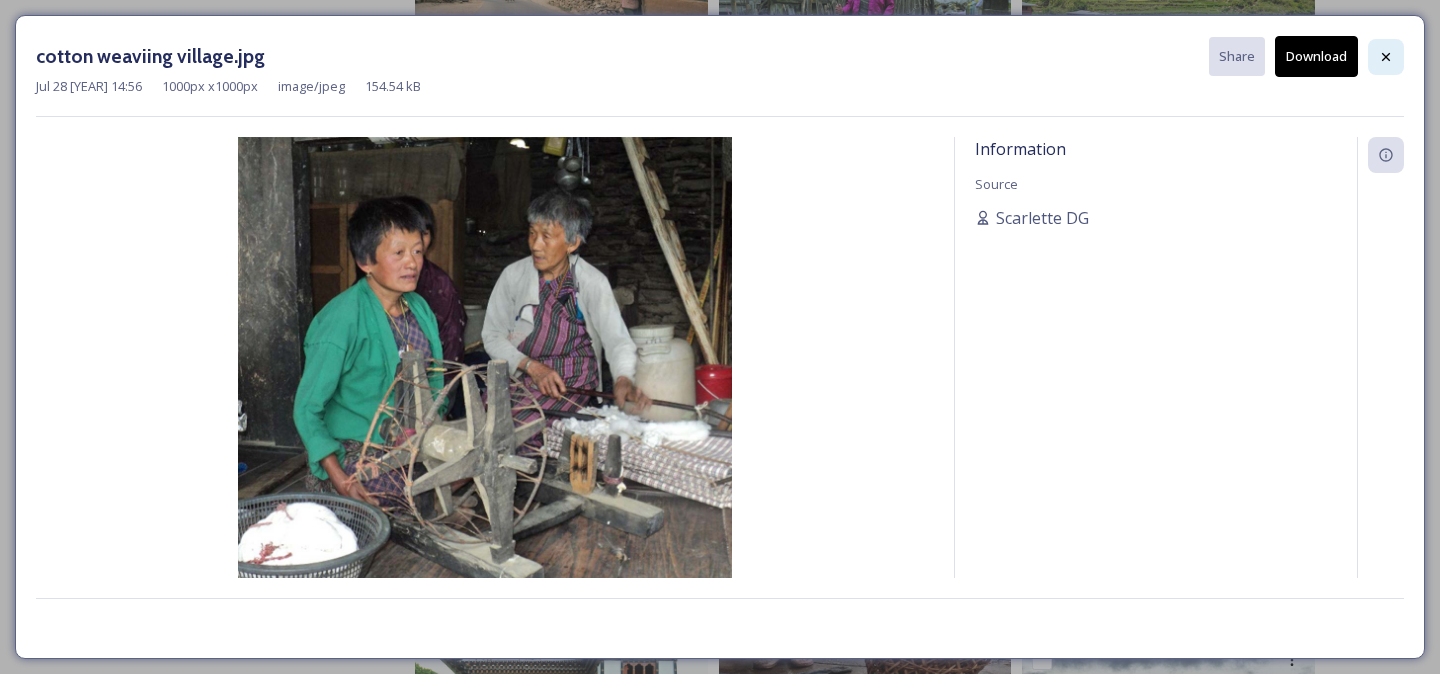 click 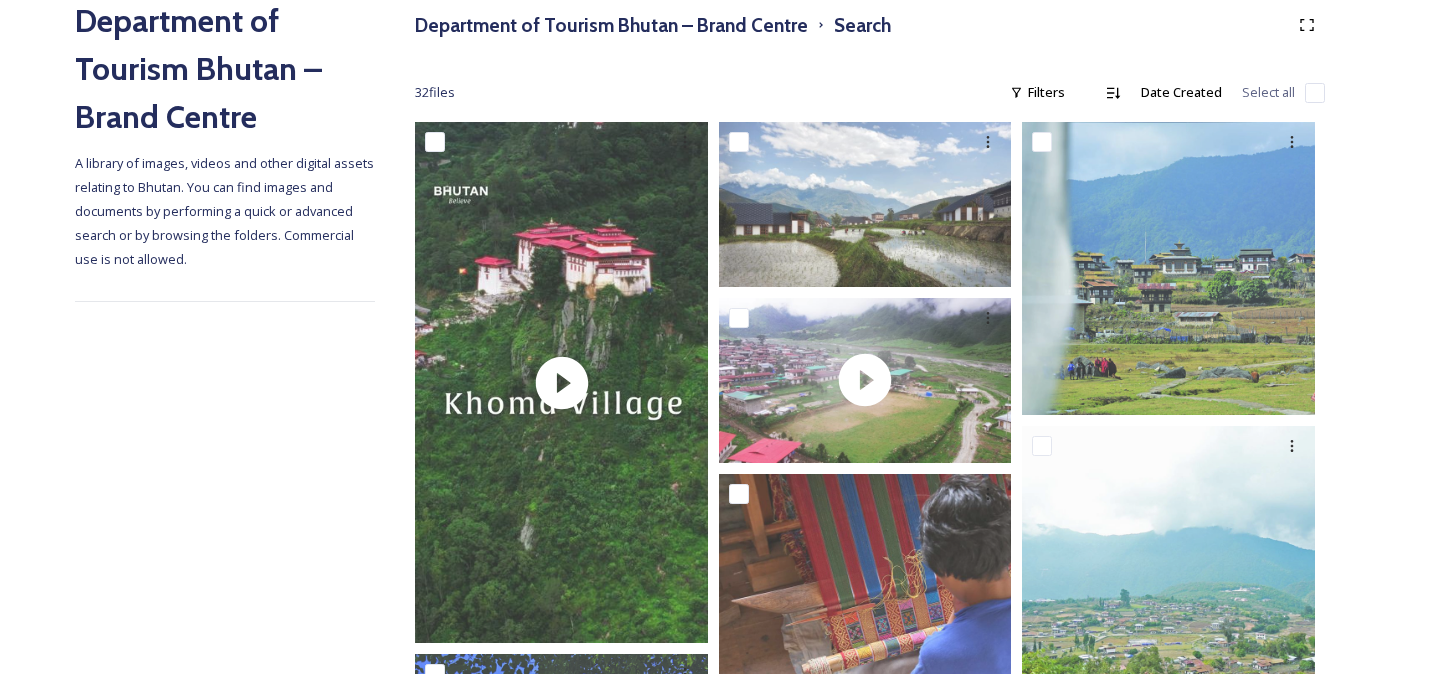 scroll, scrollTop: 0, scrollLeft: 0, axis: both 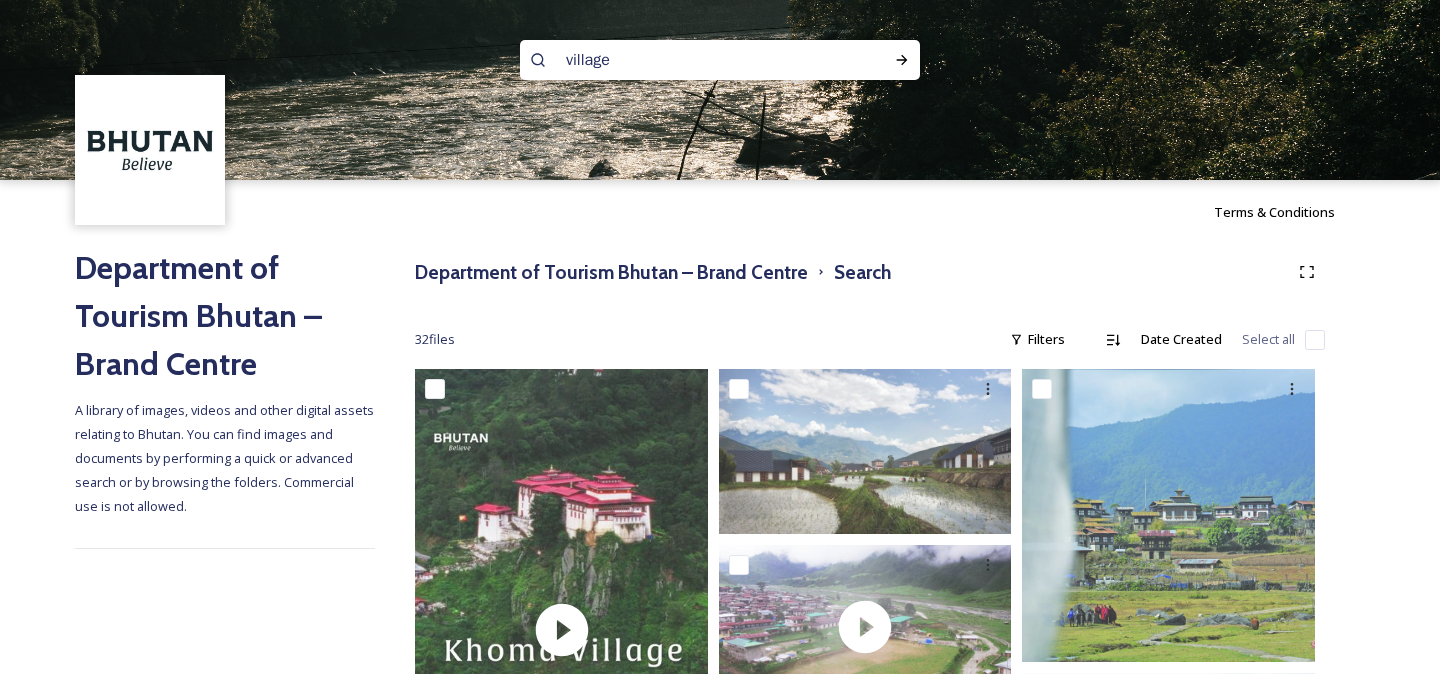 click on "village" at bounding box center (681, 60) 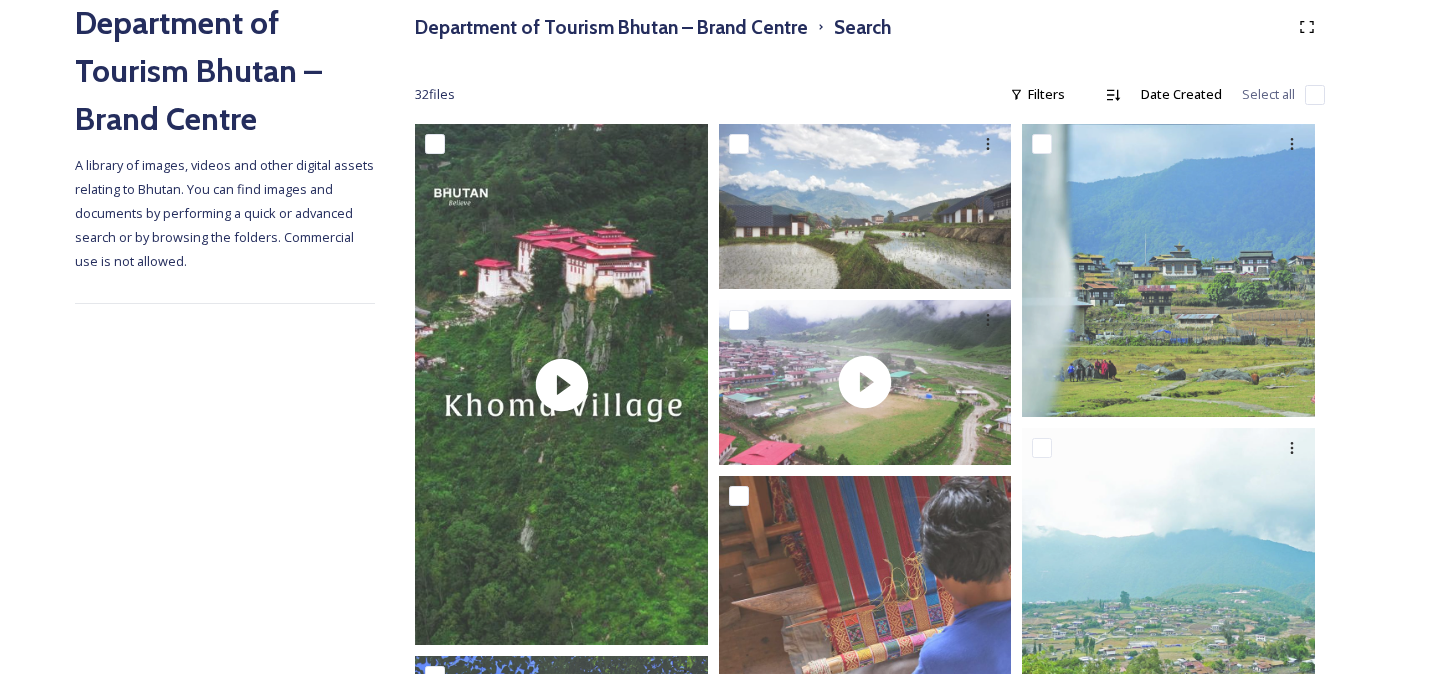 scroll, scrollTop: 247, scrollLeft: 0, axis: vertical 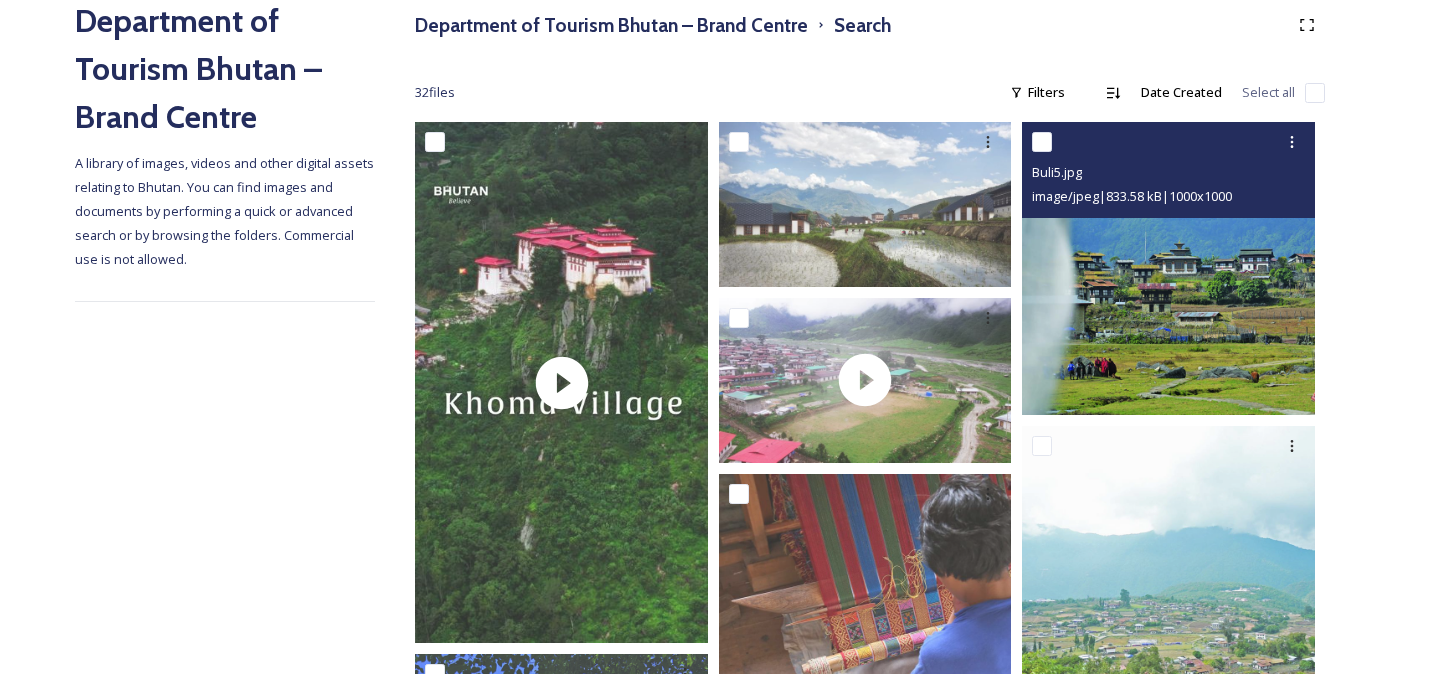 click at bounding box center [1168, 268] 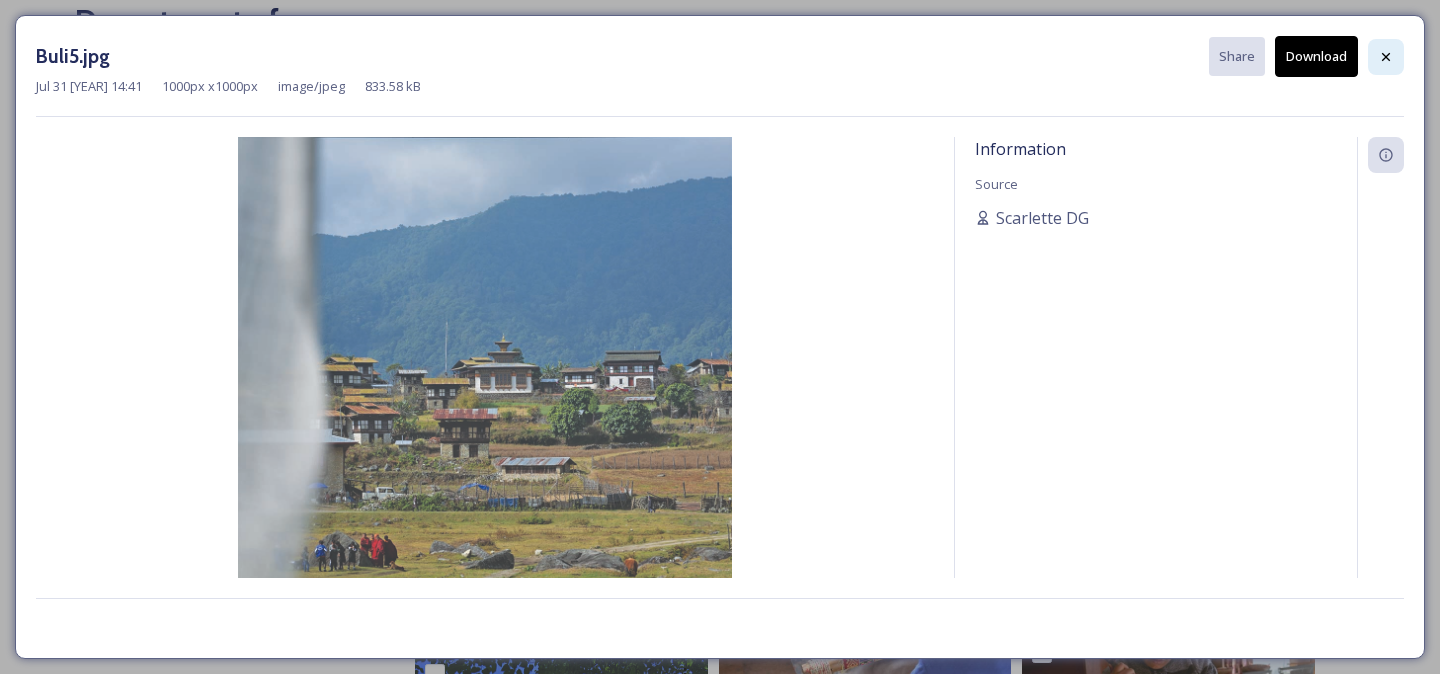 click 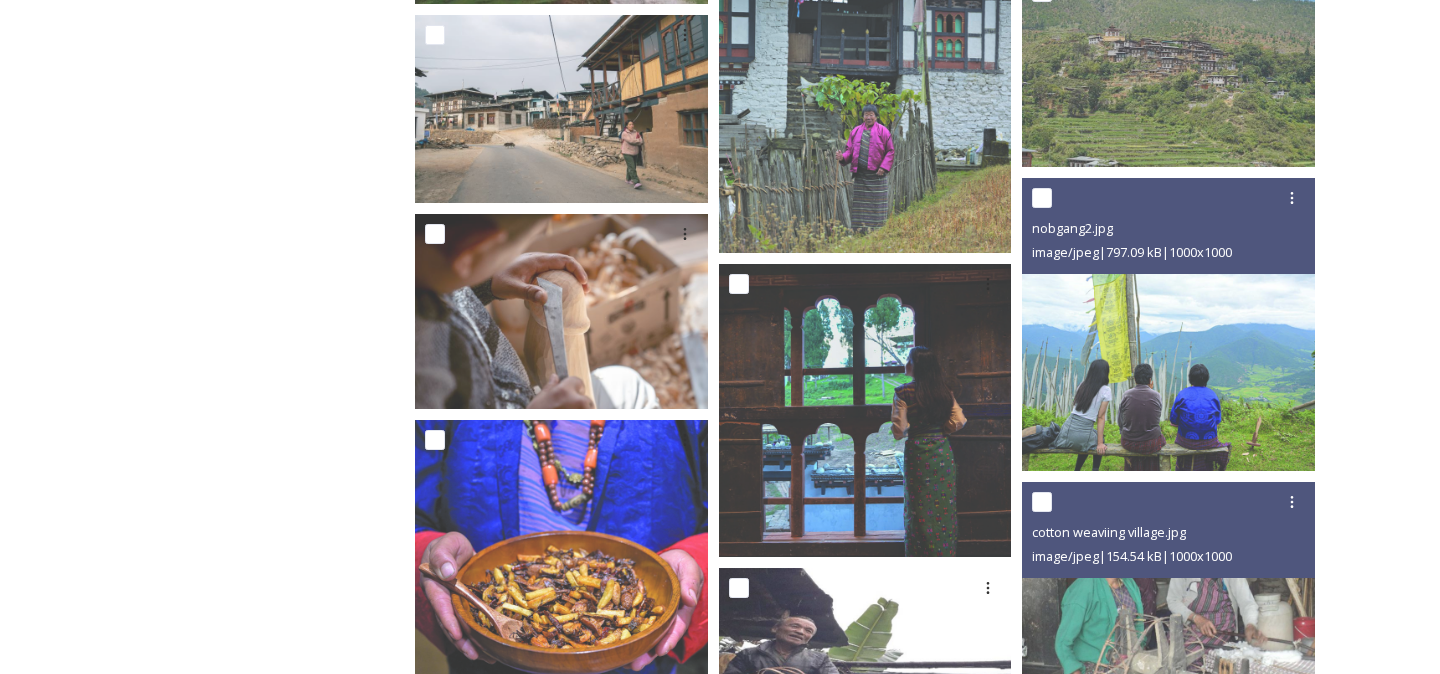 scroll, scrollTop: 1723, scrollLeft: 0, axis: vertical 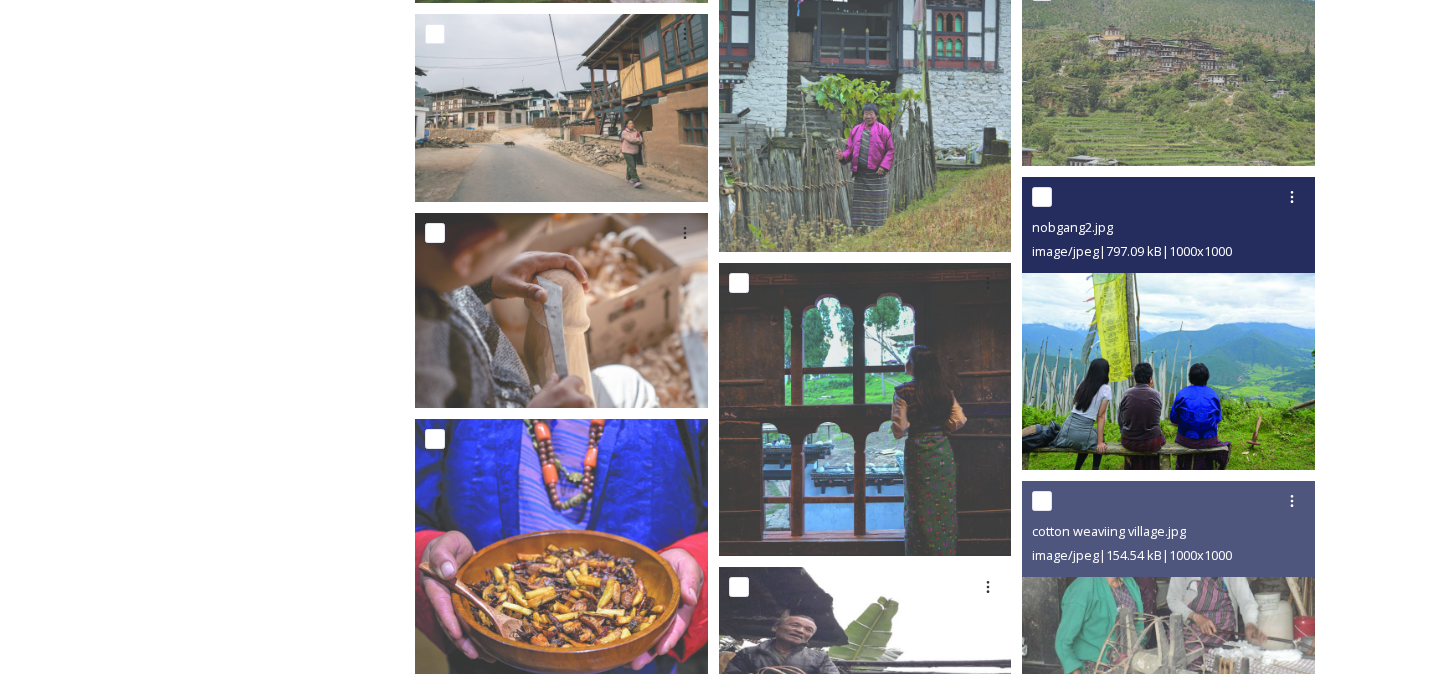 click at bounding box center [1168, 323] 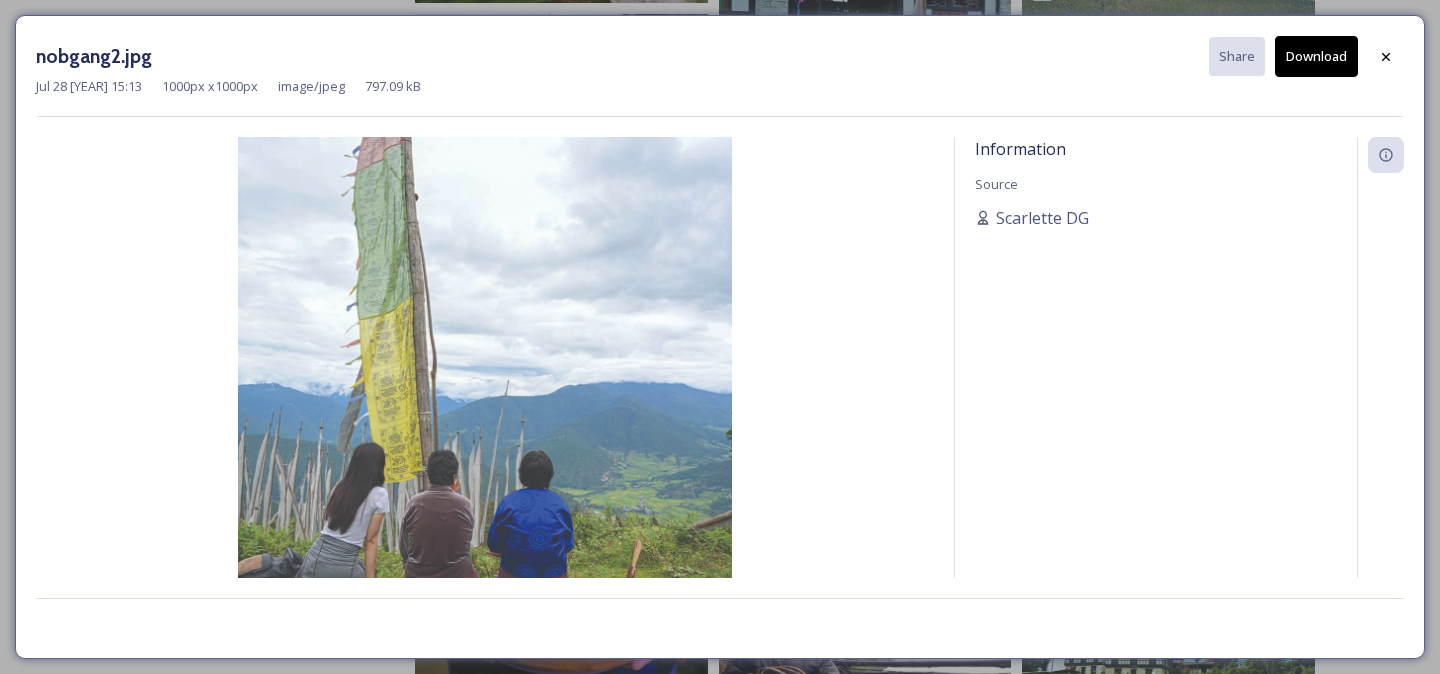 click on "Download" at bounding box center [1316, 56] 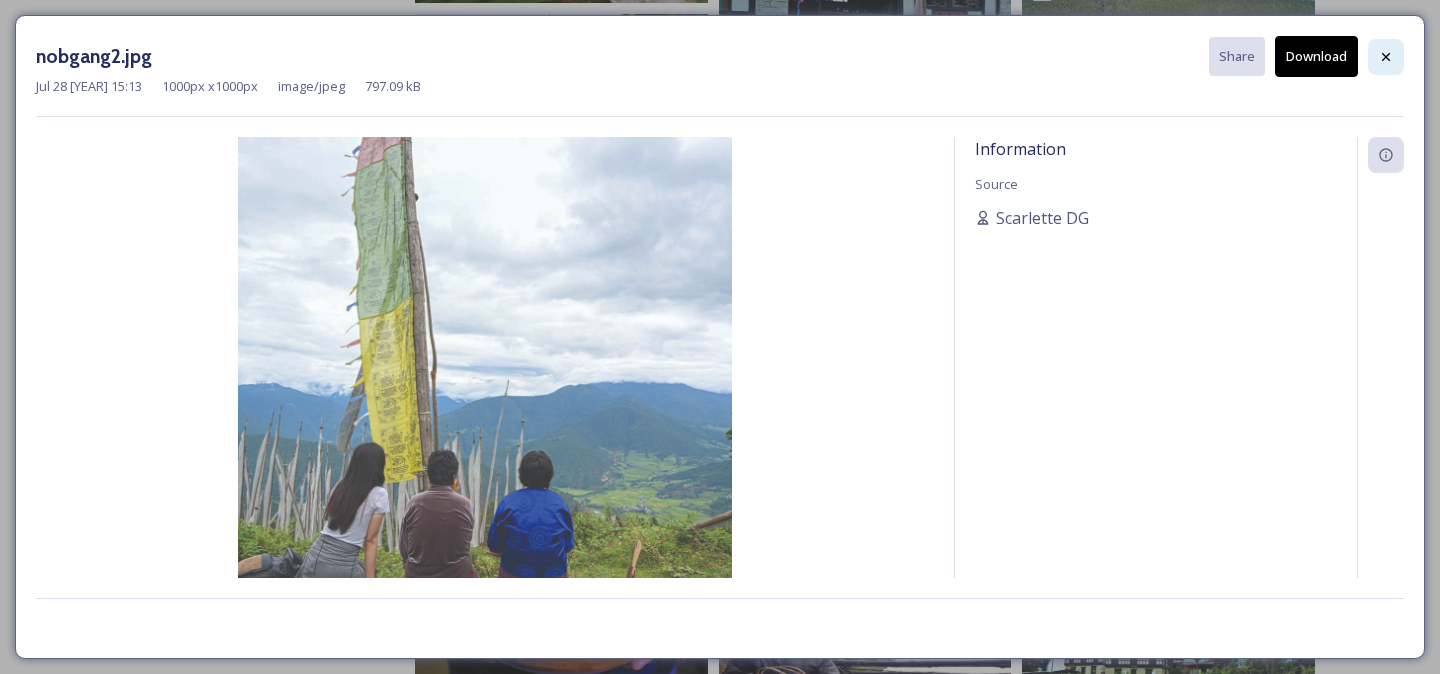 click 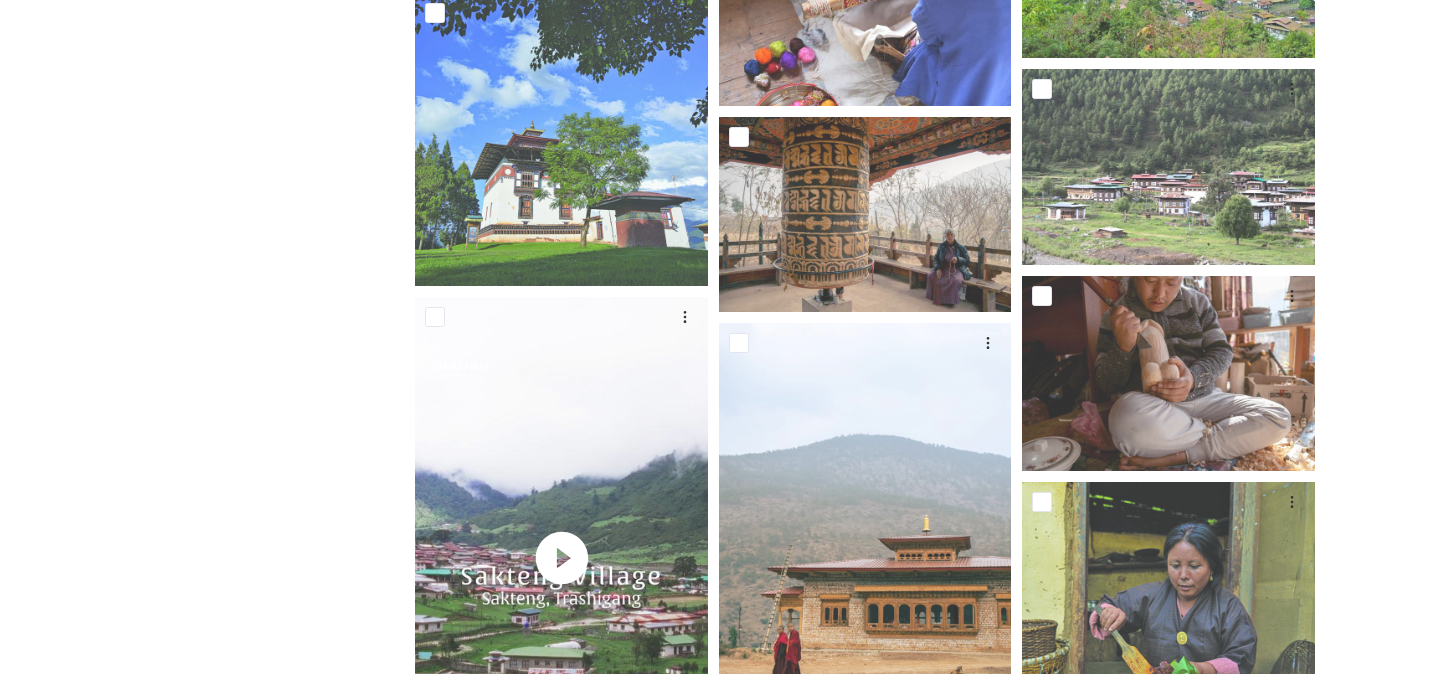 scroll, scrollTop: 0, scrollLeft: 0, axis: both 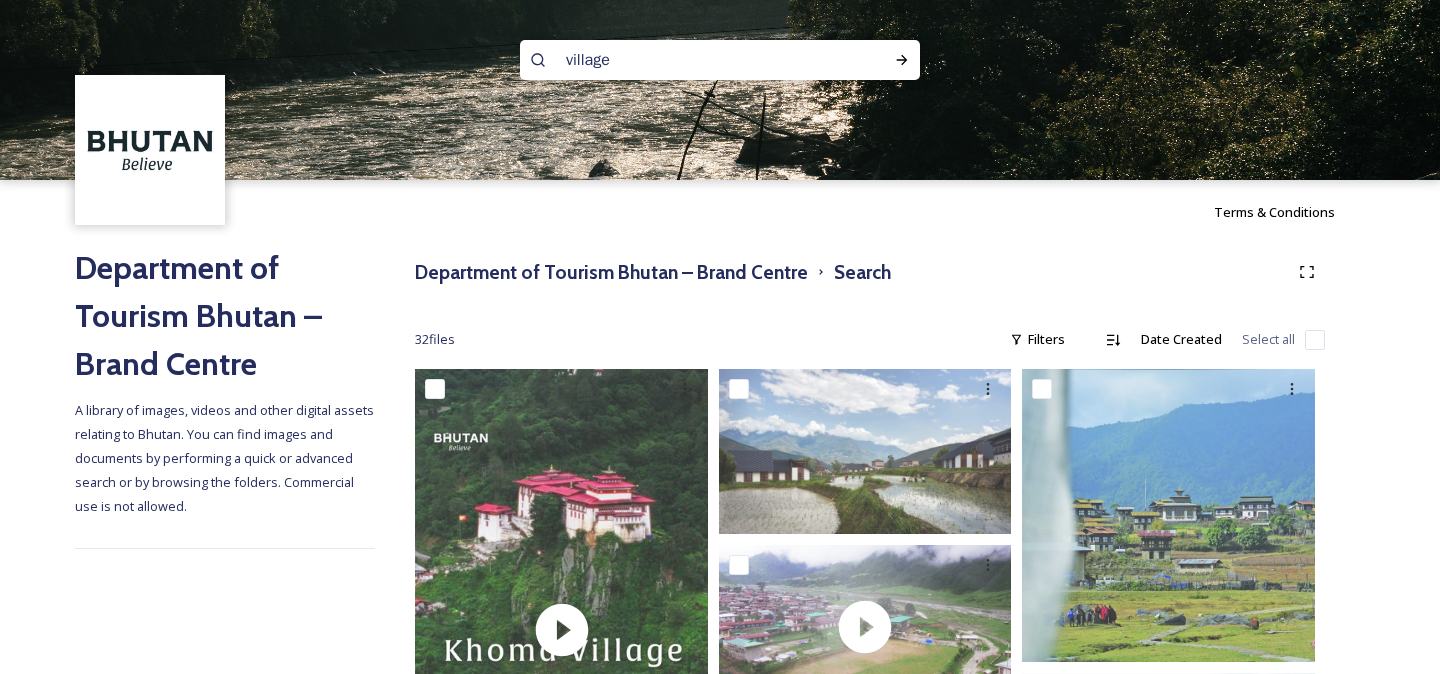 click on "village" at bounding box center (681, 60) 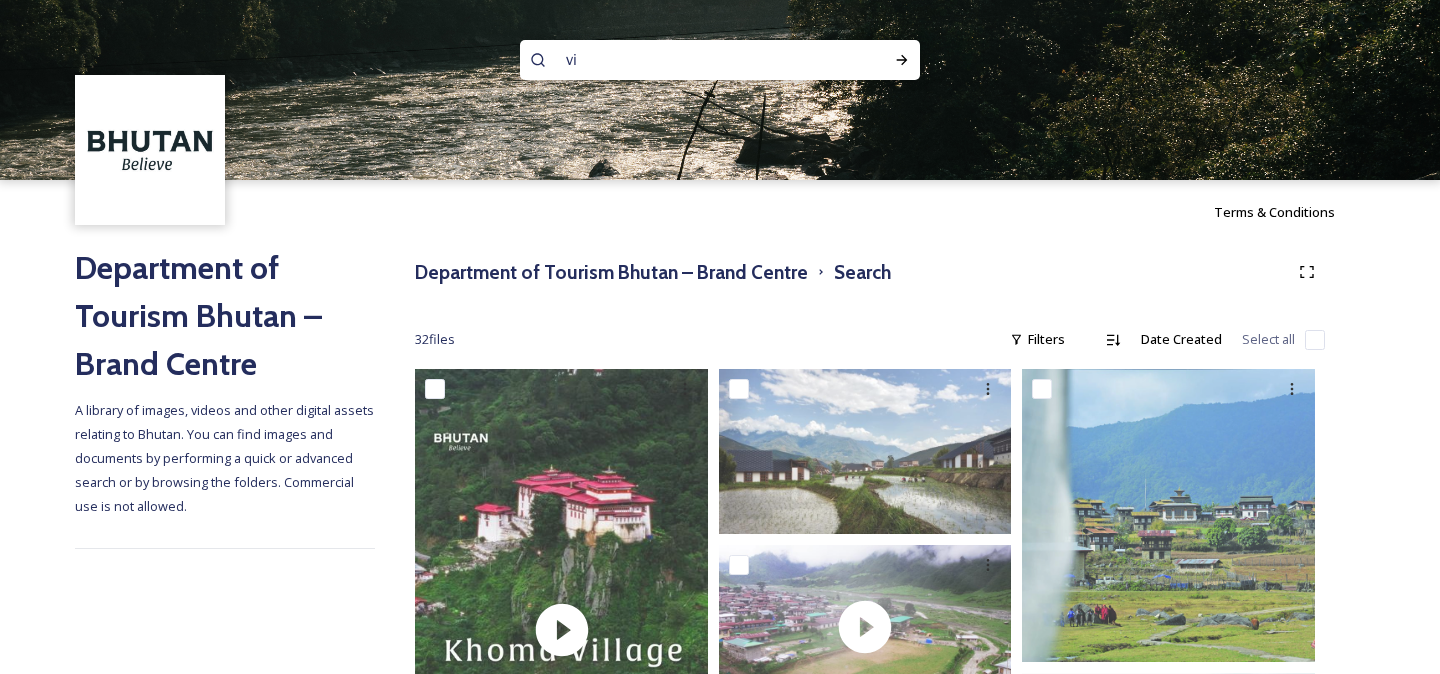 type on "v" 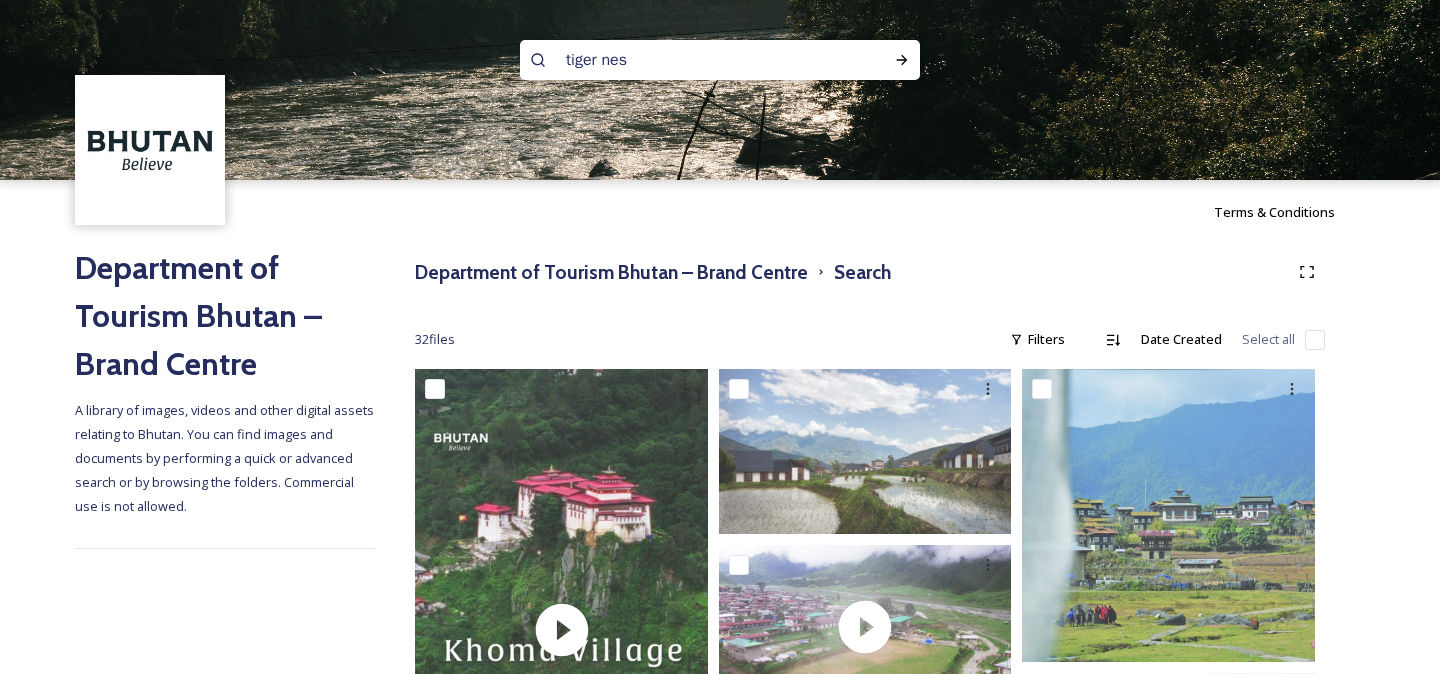 type on "tiger nest" 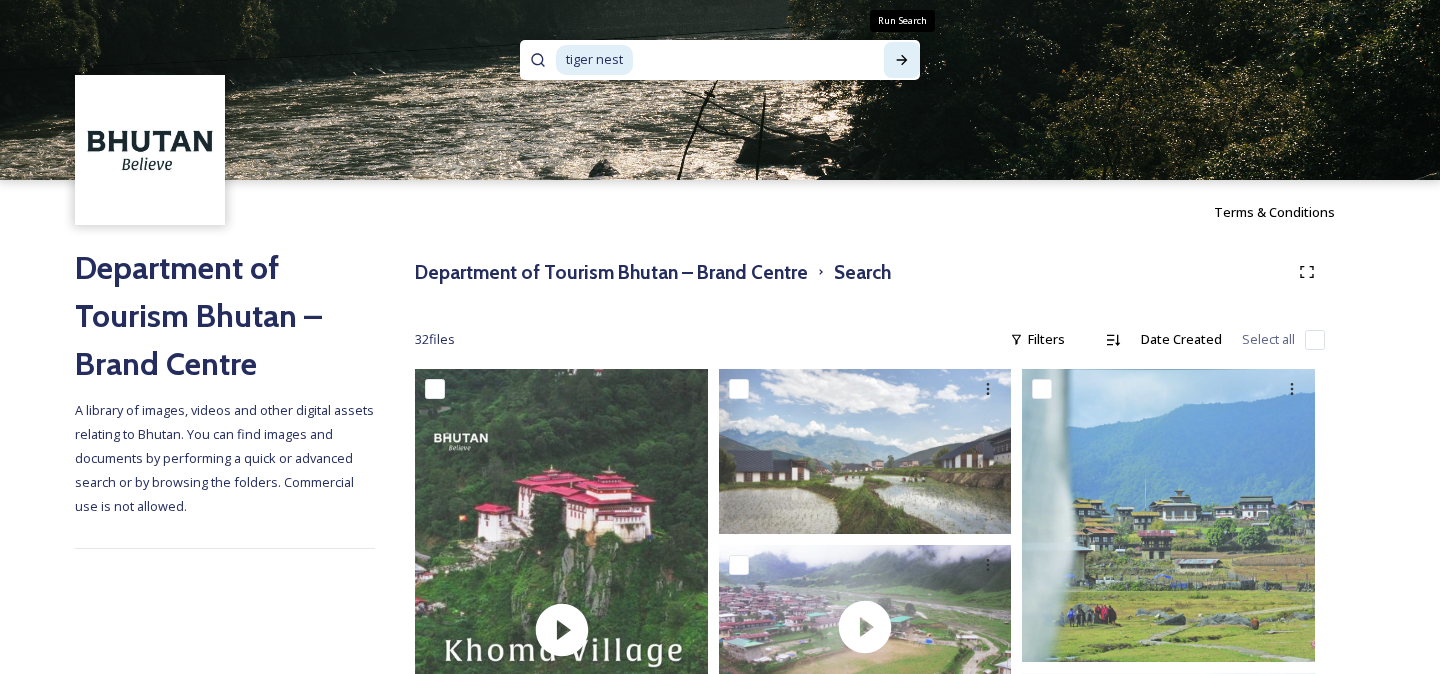 click 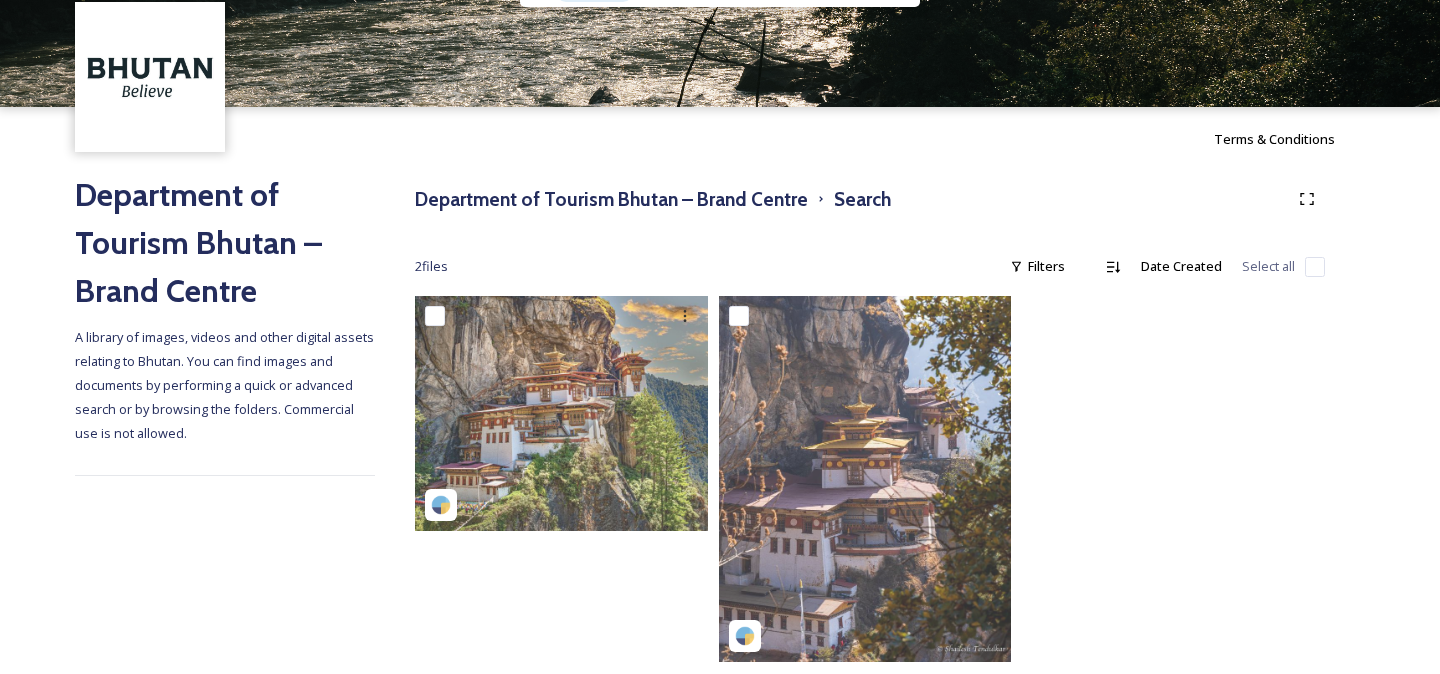 scroll, scrollTop: 105, scrollLeft: 0, axis: vertical 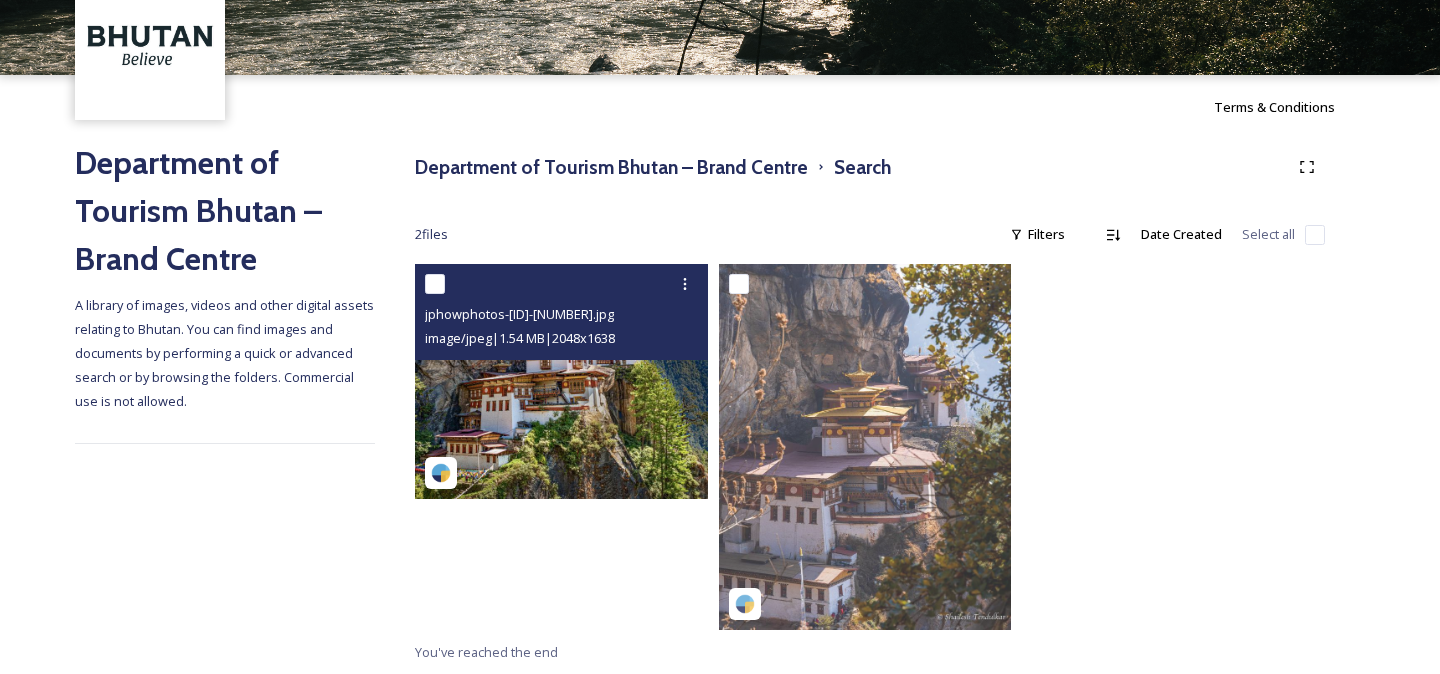 click at bounding box center [561, 381] 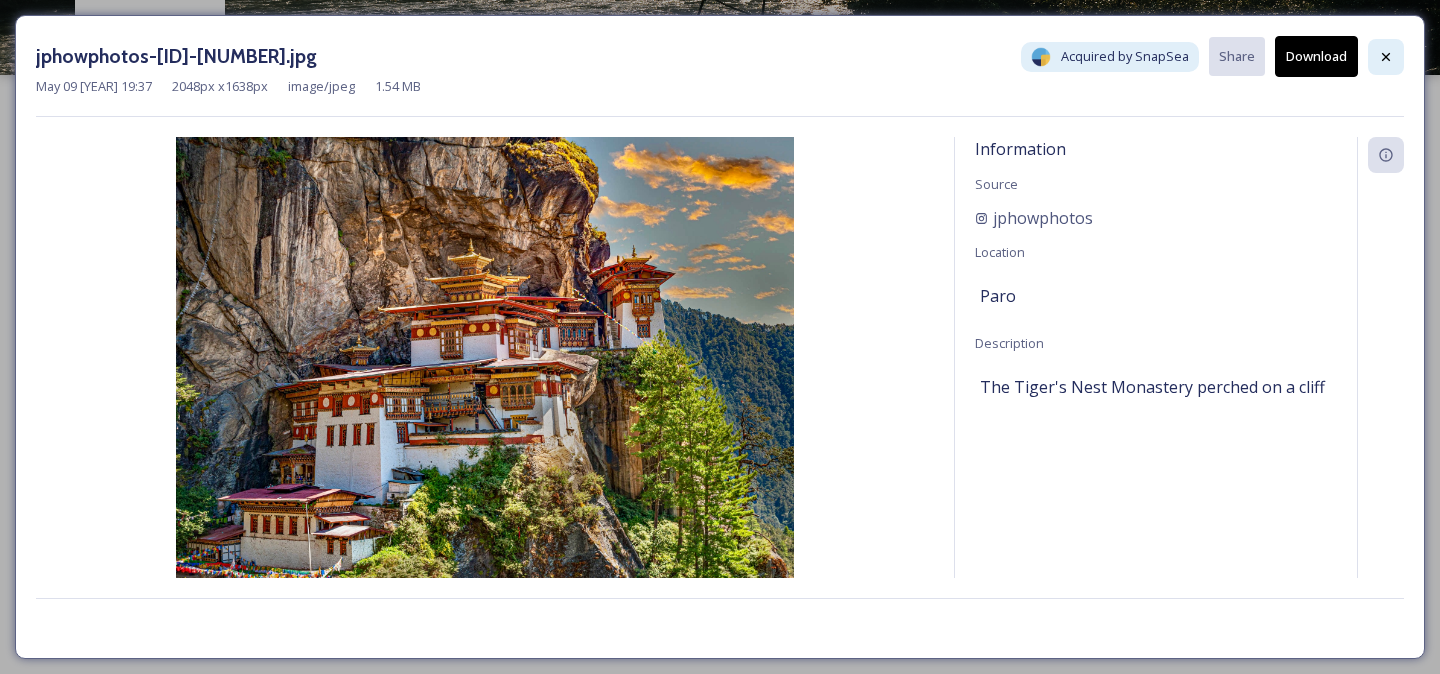 click at bounding box center (1386, 57) 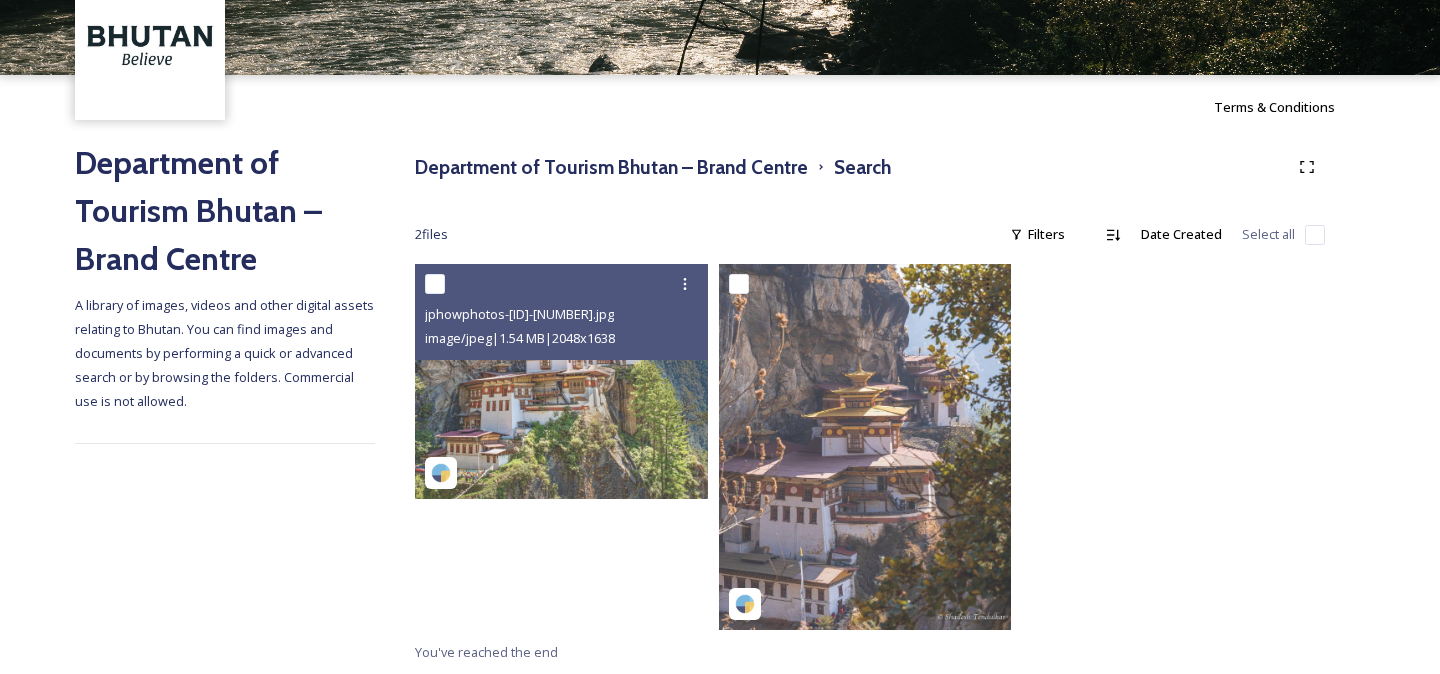 scroll, scrollTop: 0, scrollLeft: 0, axis: both 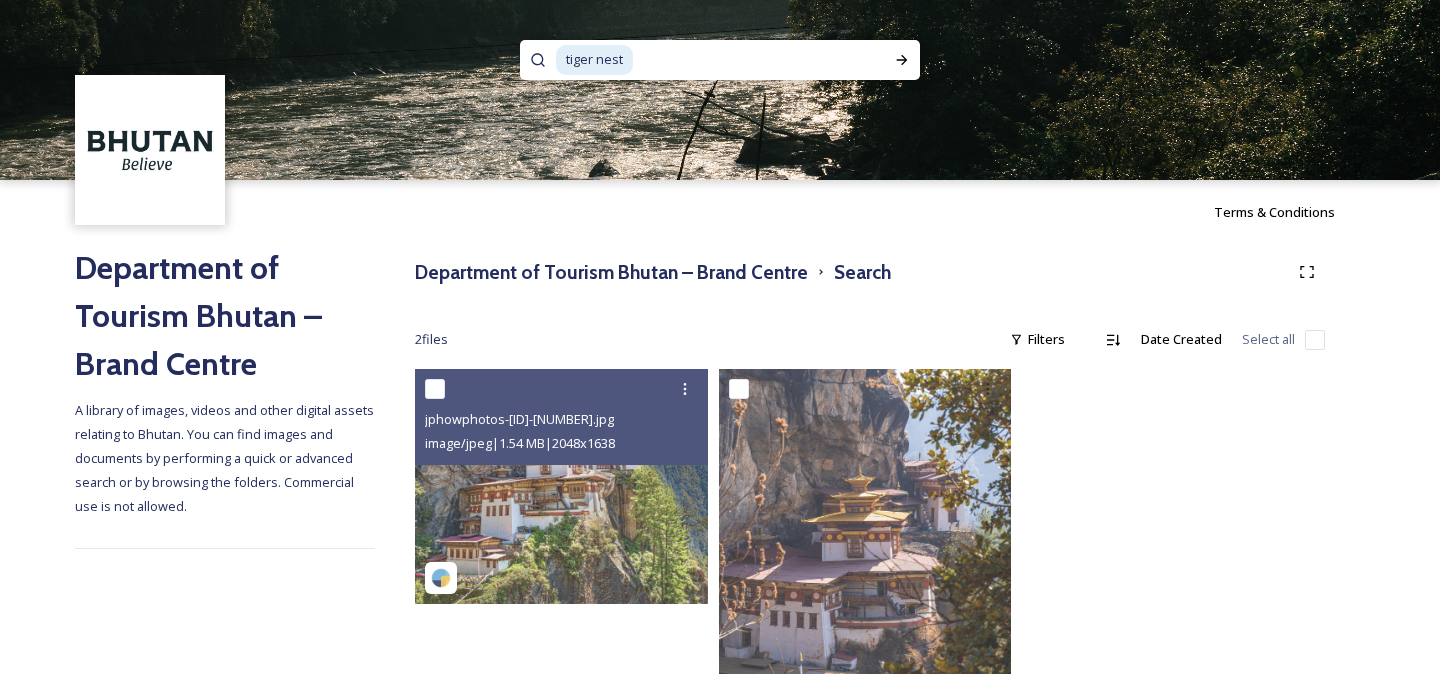 click at bounding box center (740, 60) 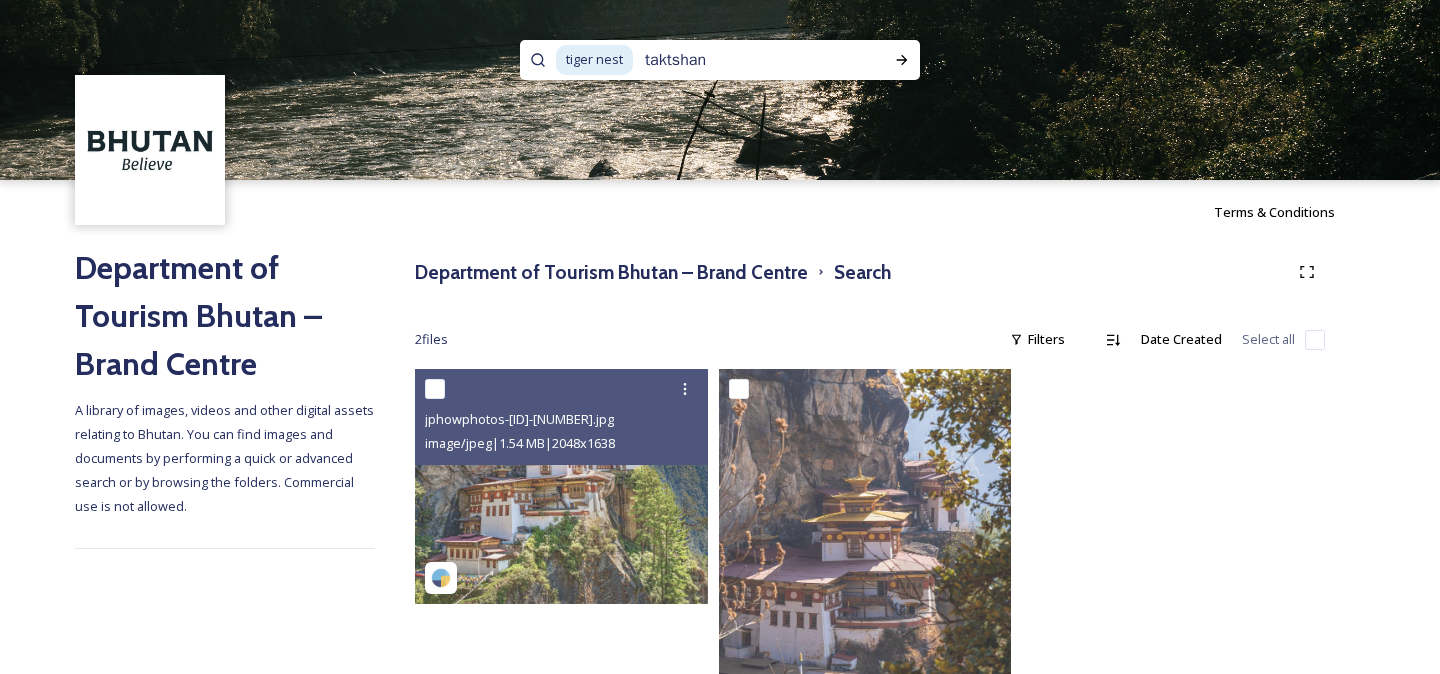 type on "taktshang" 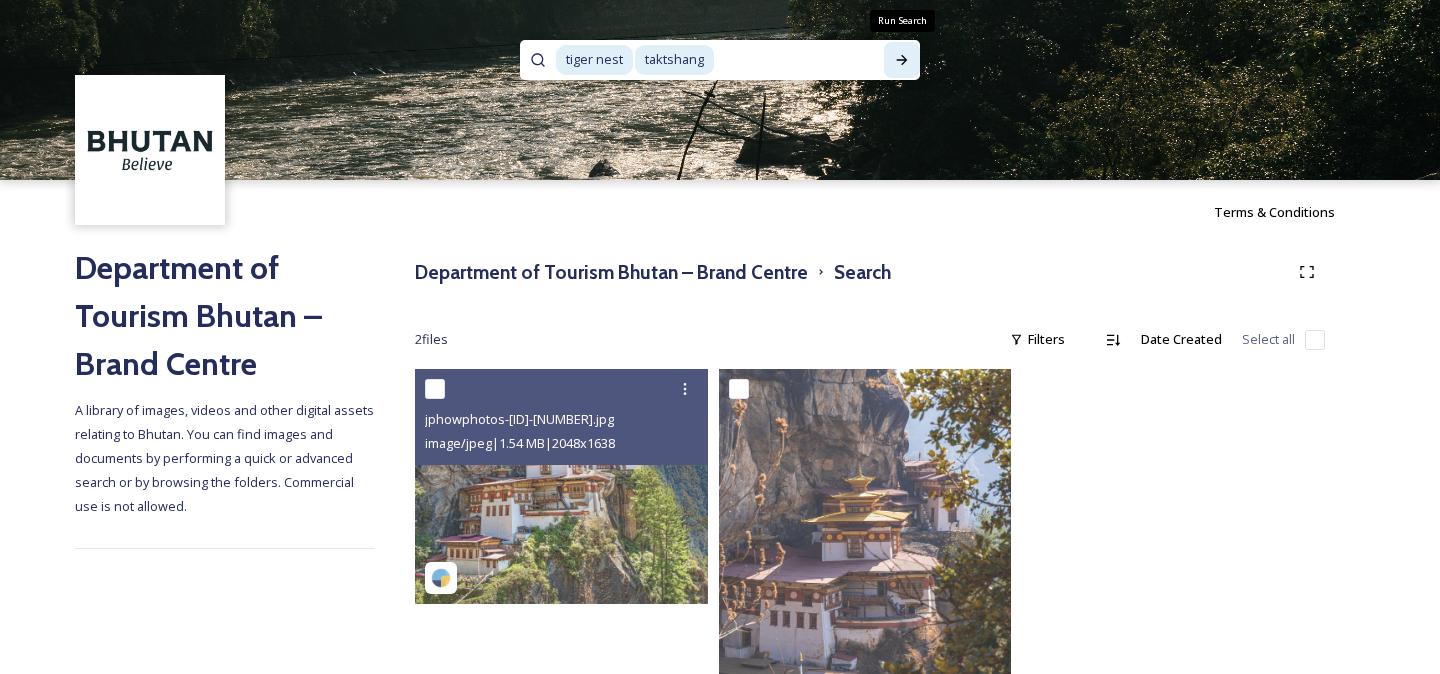 click 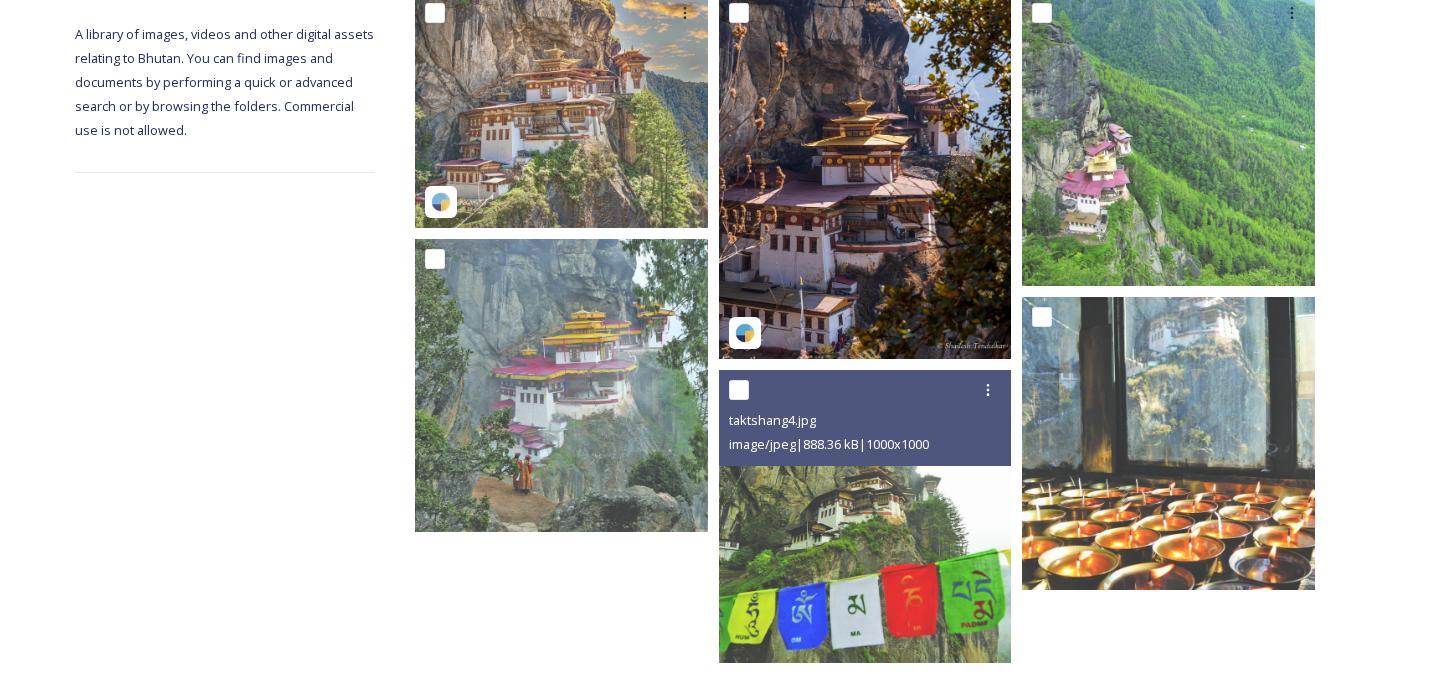 scroll, scrollTop: 409, scrollLeft: 0, axis: vertical 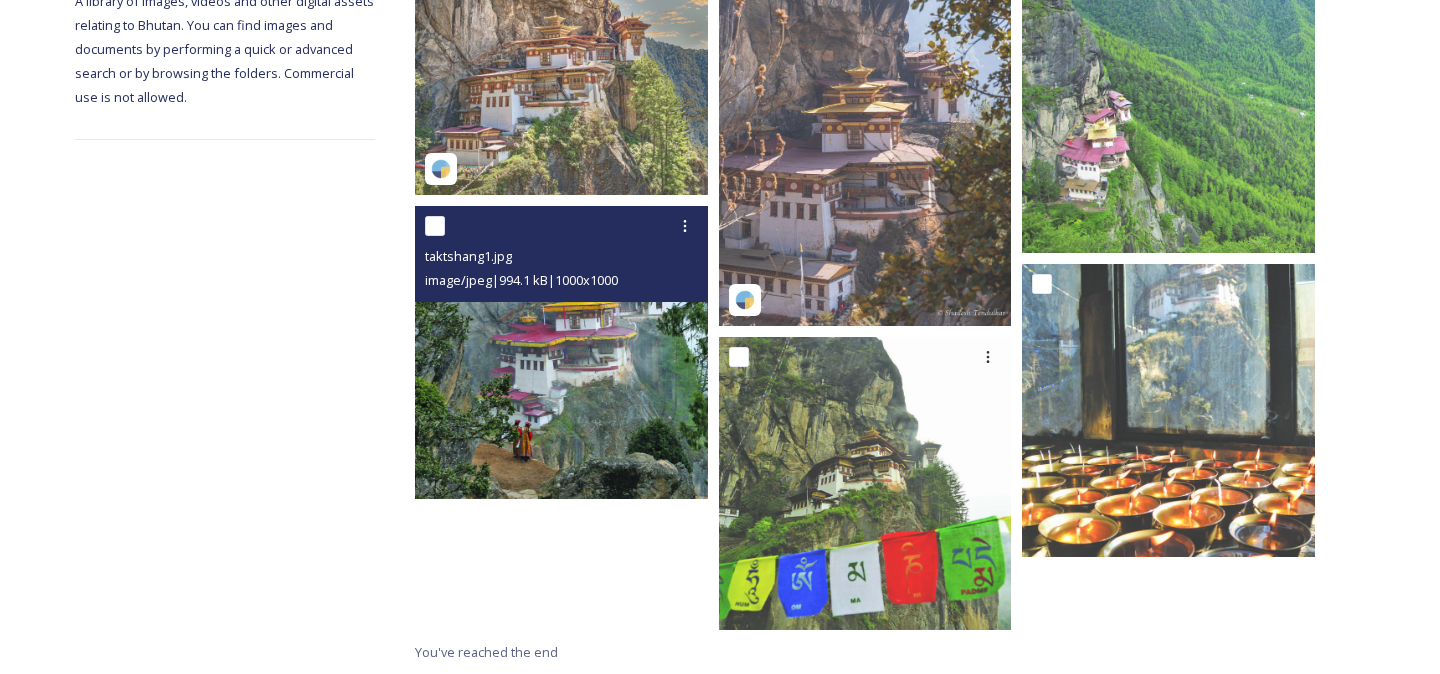 click at bounding box center (561, 352) 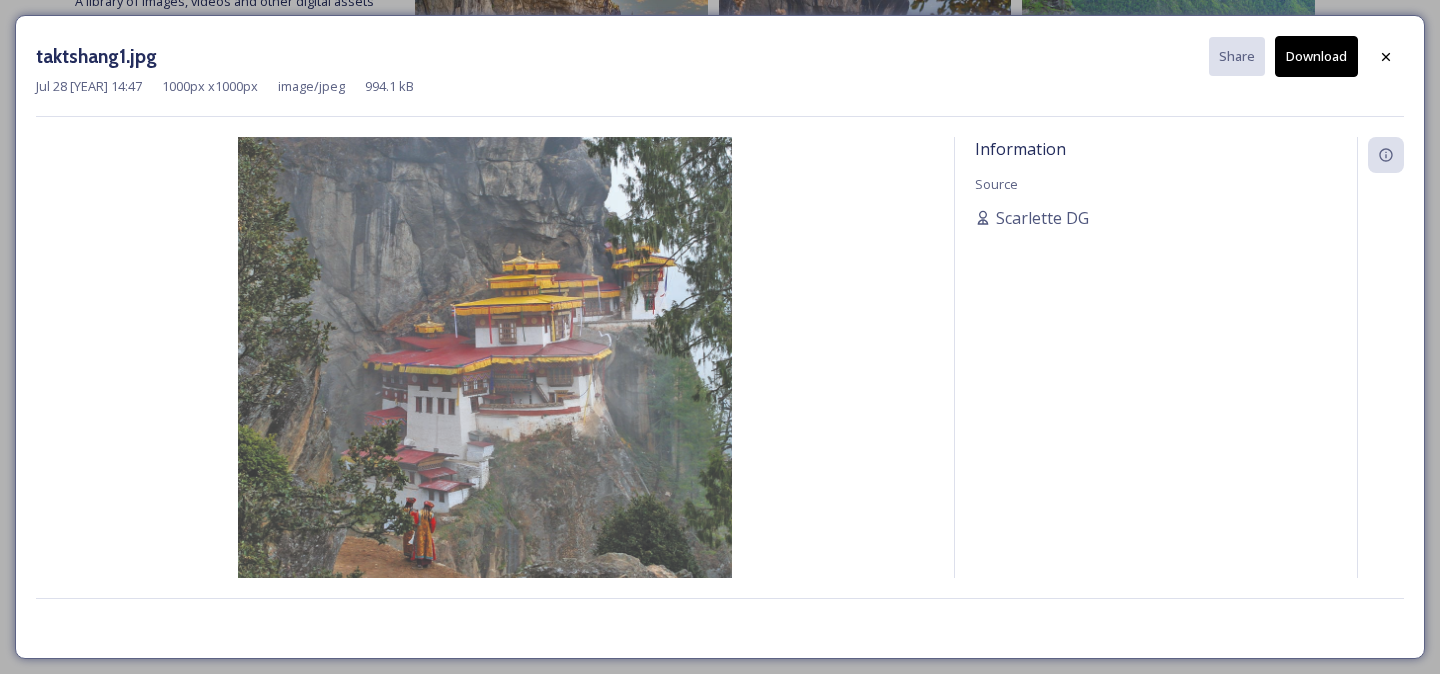 click on "Download" at bounding box center [1316, 56] 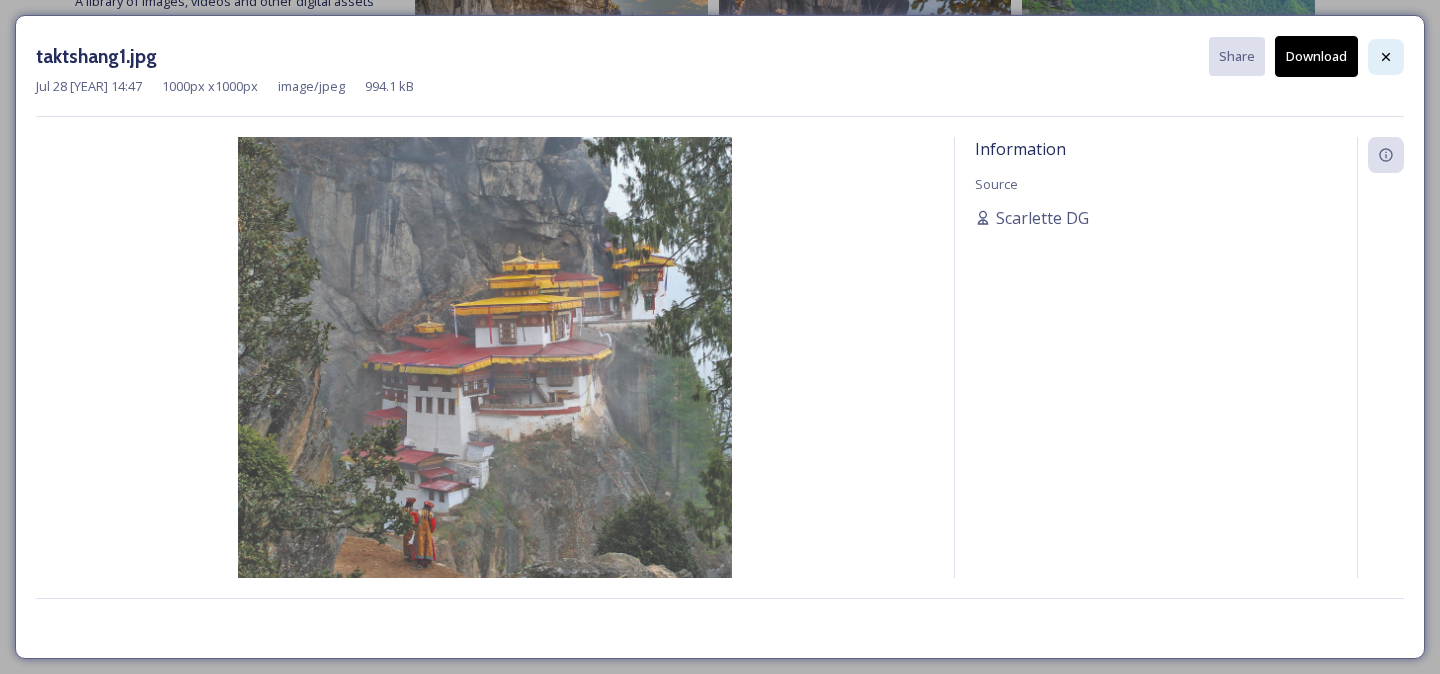 click 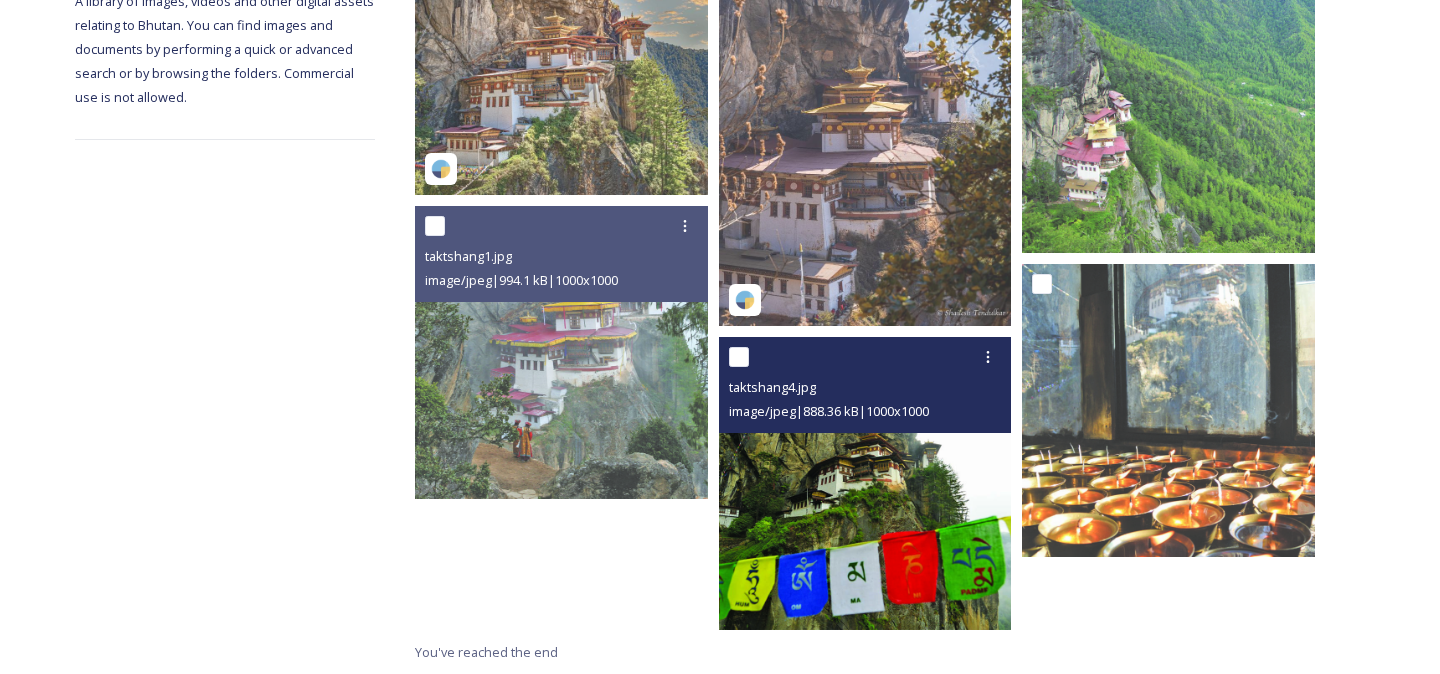 scroll, scrollTop: 0, scrollLeft: 0, axis: both 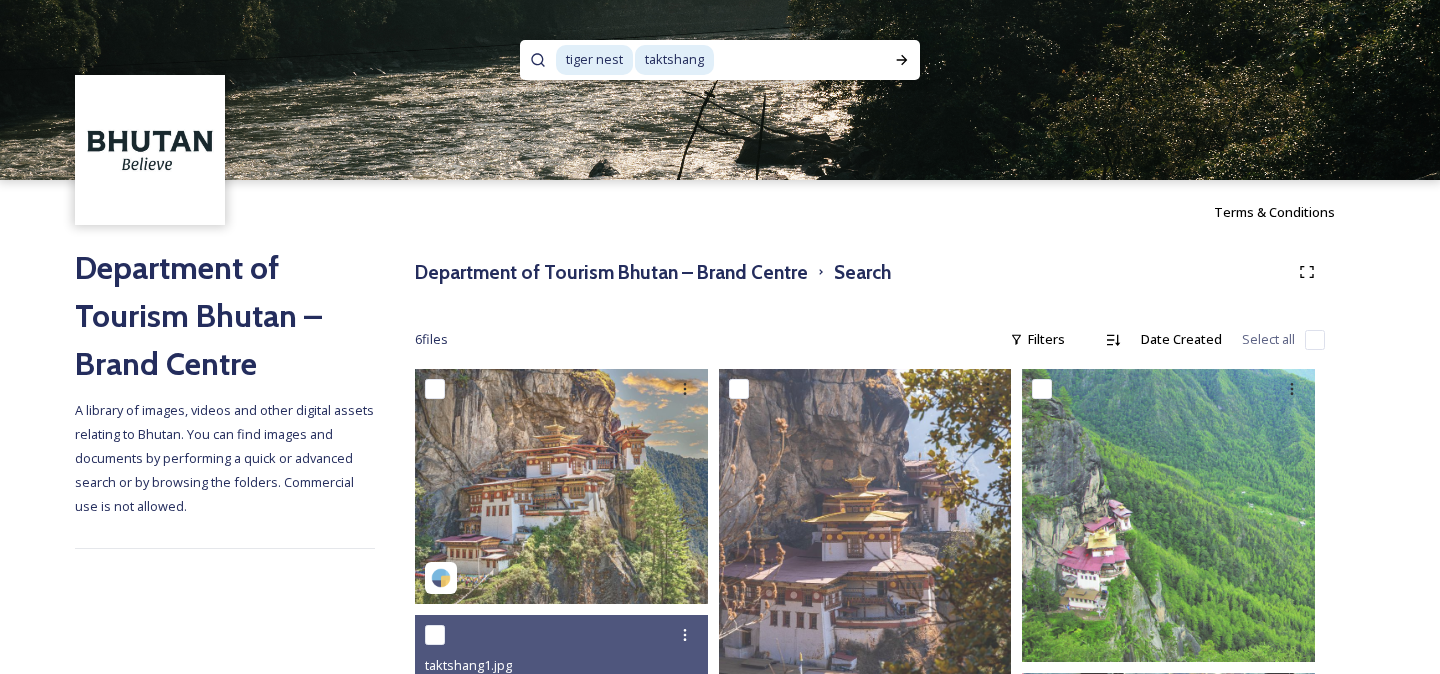 click at bounding box center [800, 60] 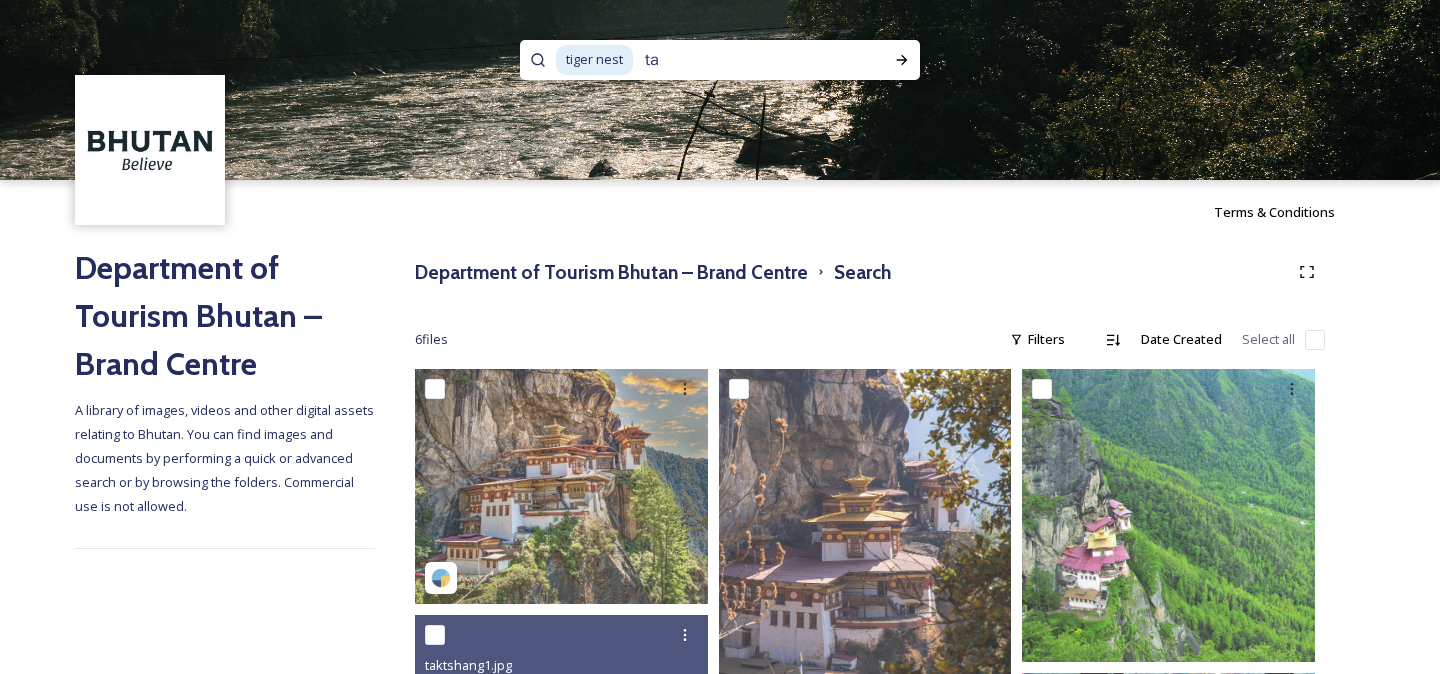 type on "t" 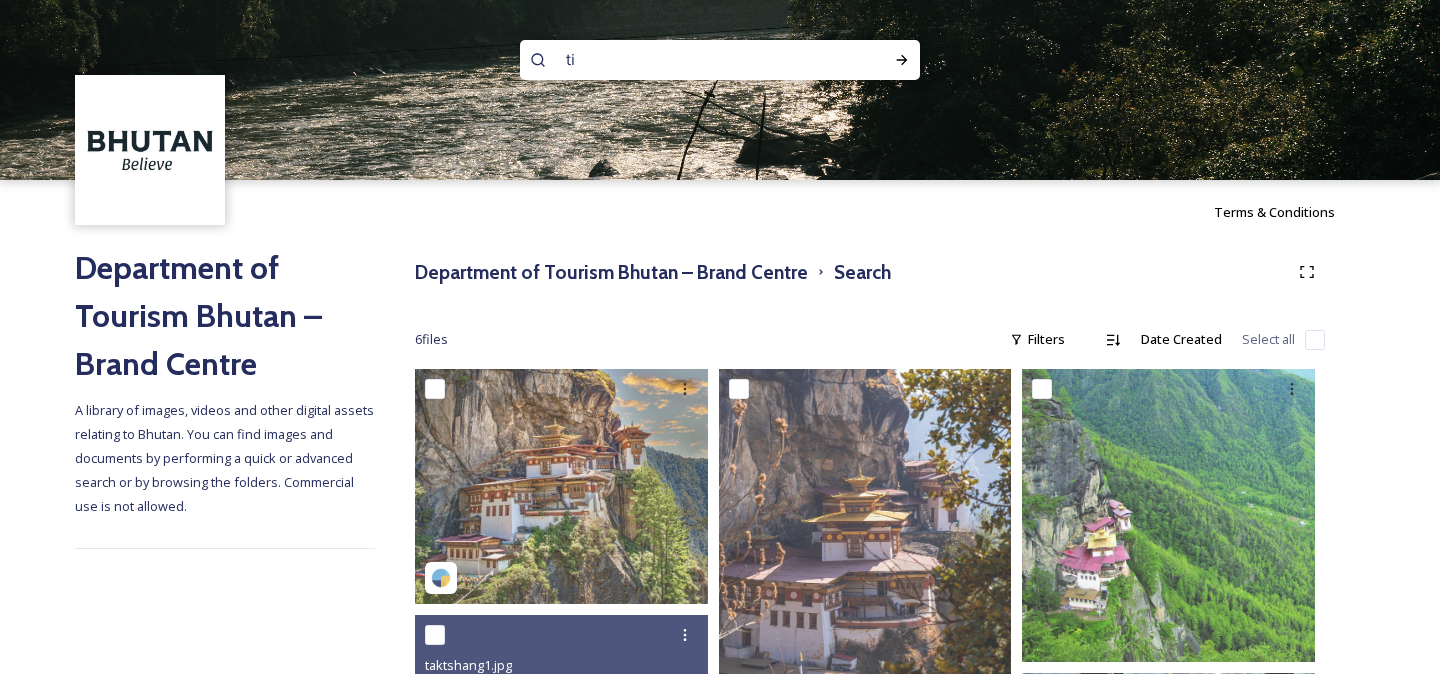 type on "t" 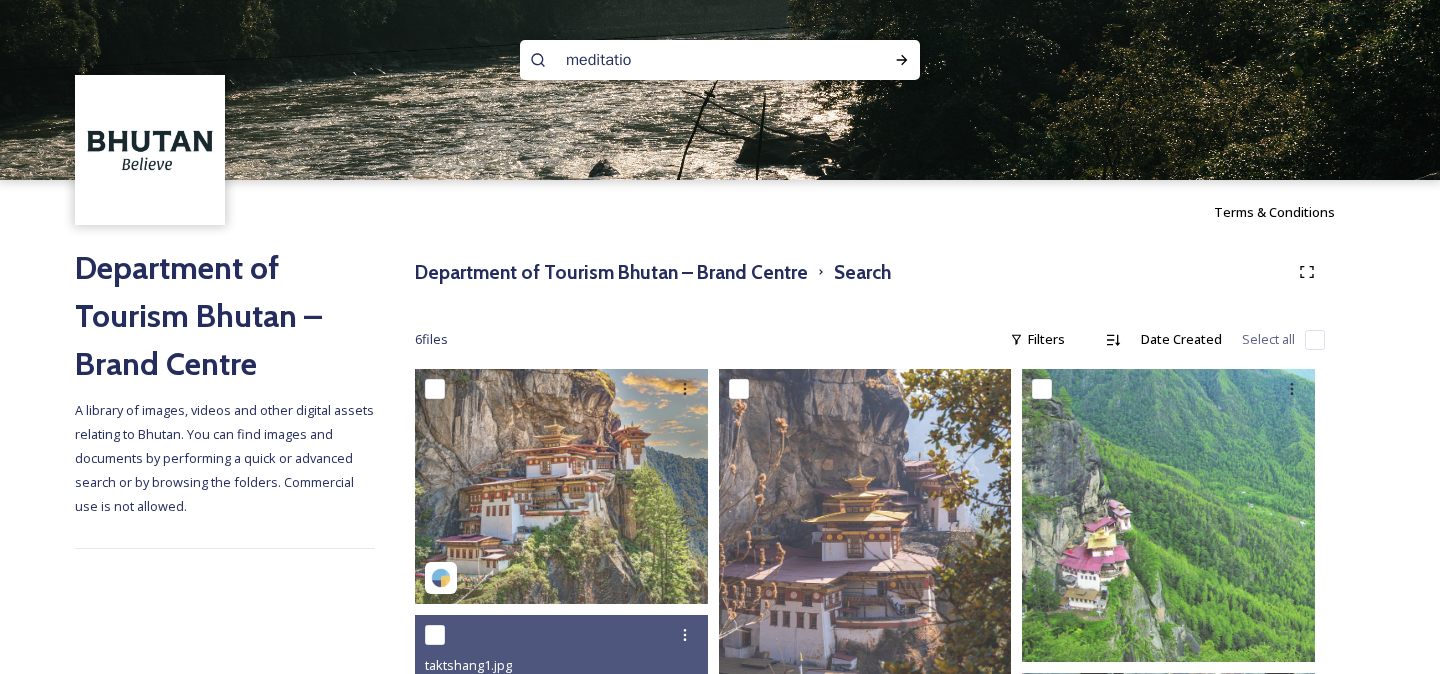 type on "meditation" 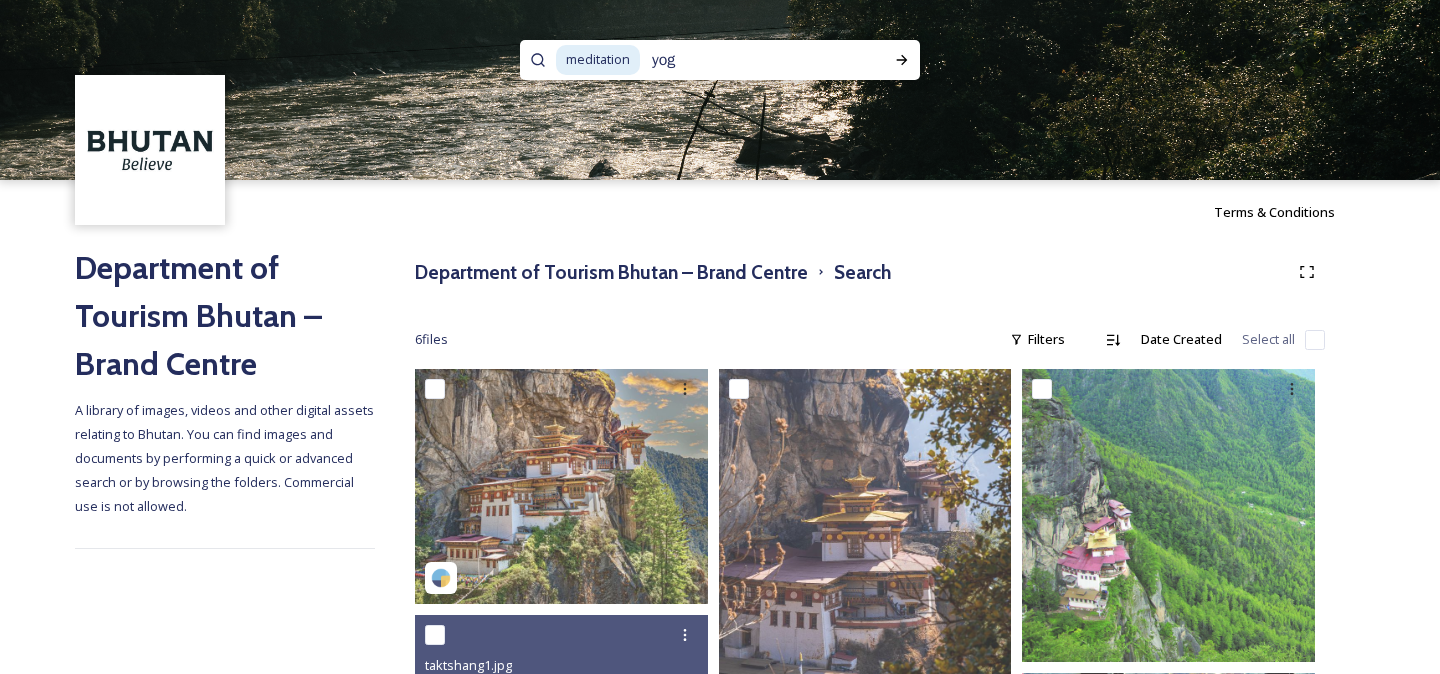 type on "yoga" 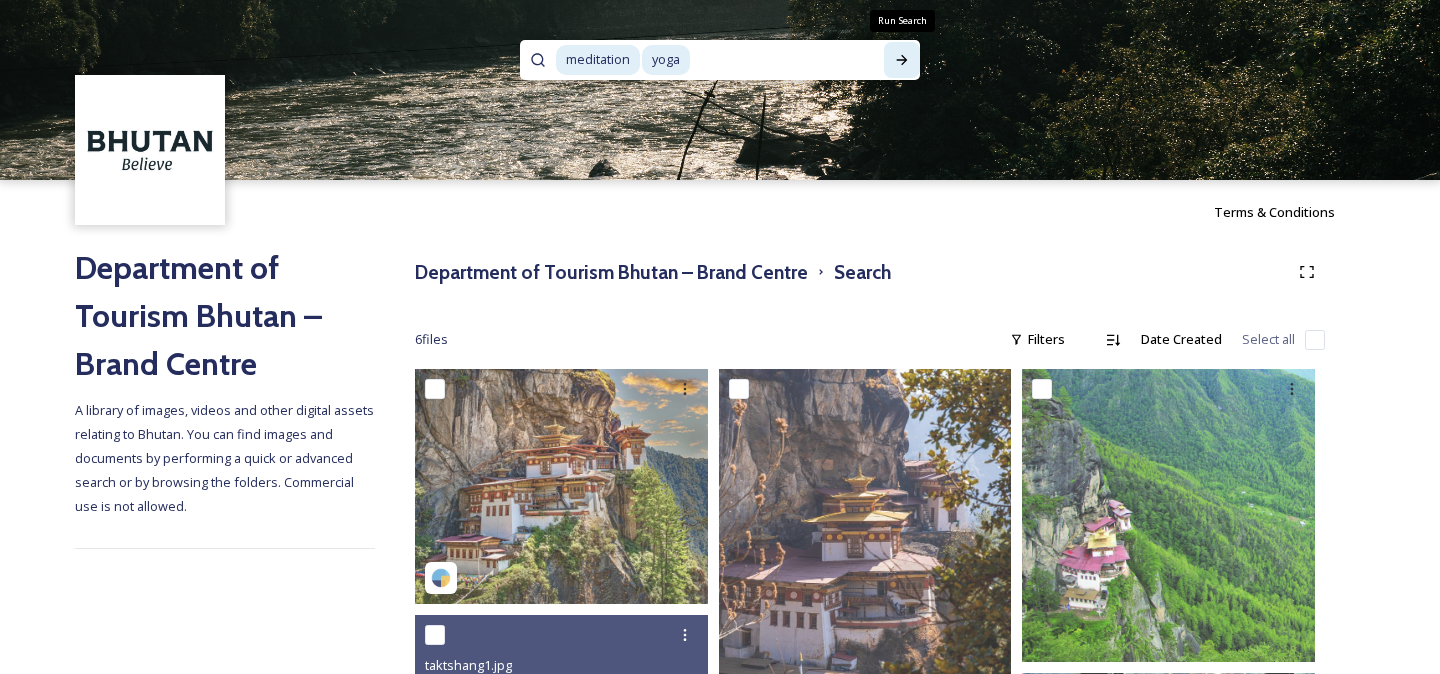 type 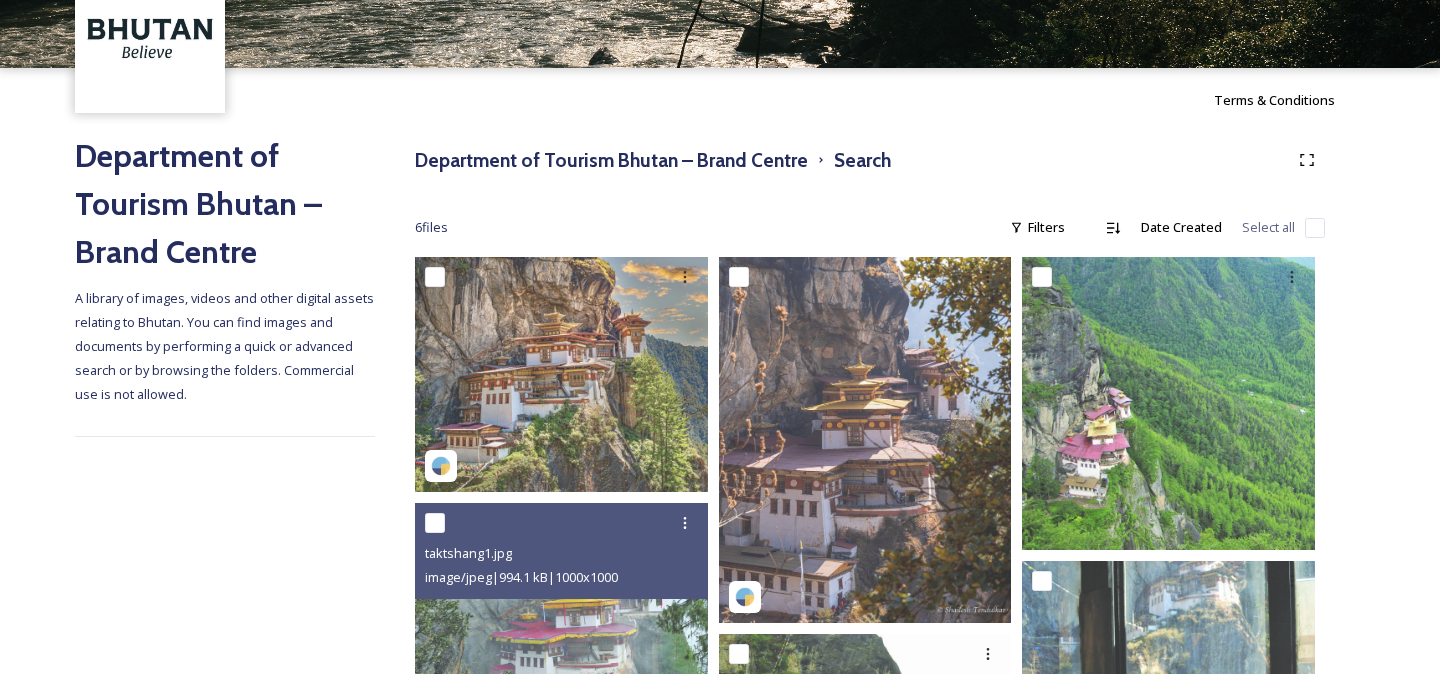 scroll, scrollTop: 0, scrollLeft: 0, axis: both 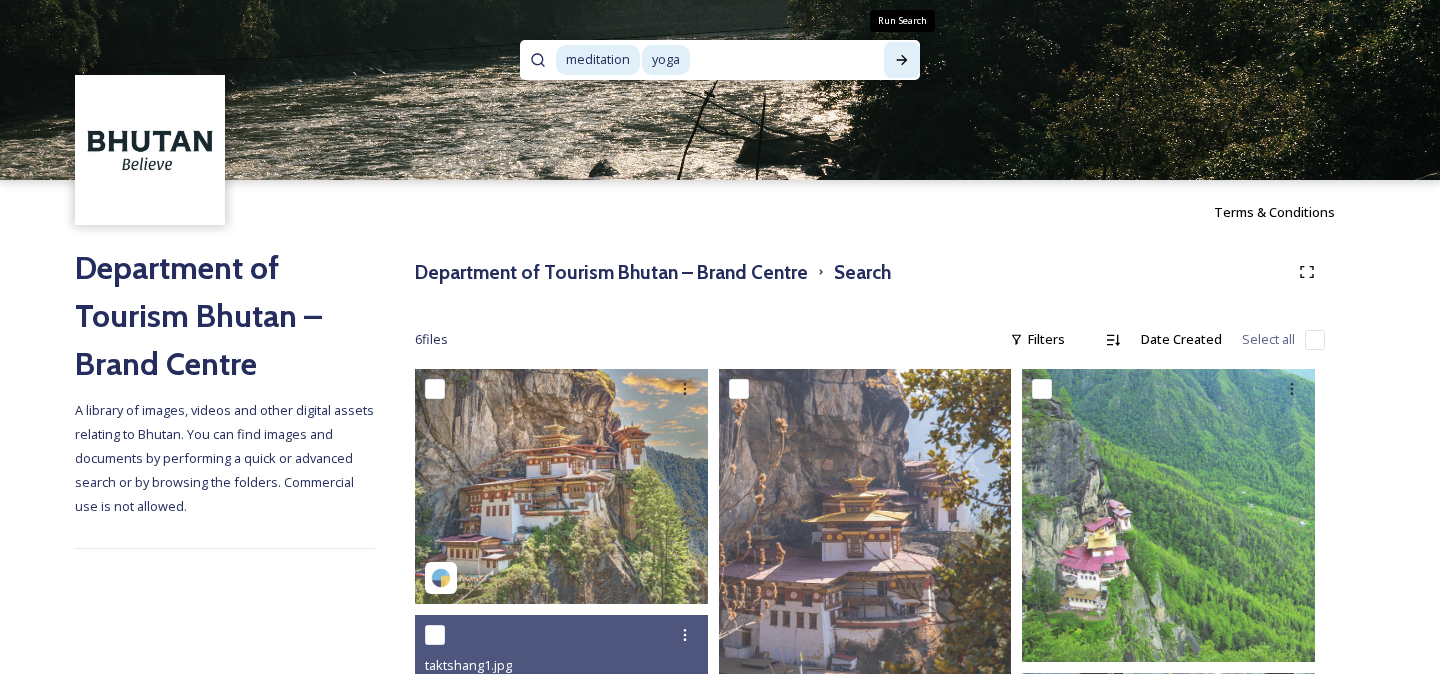 click 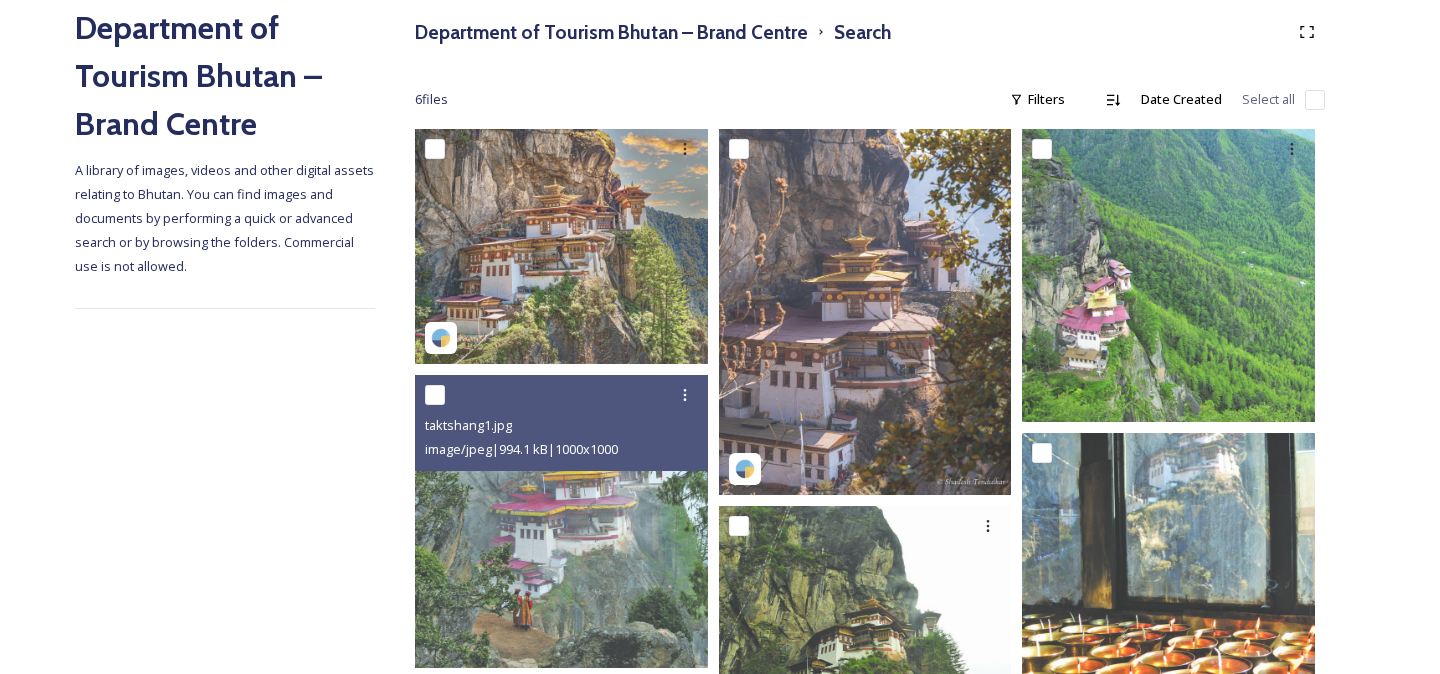 scroll, scrollTop: 0, scrollLeft: 0, axis: both 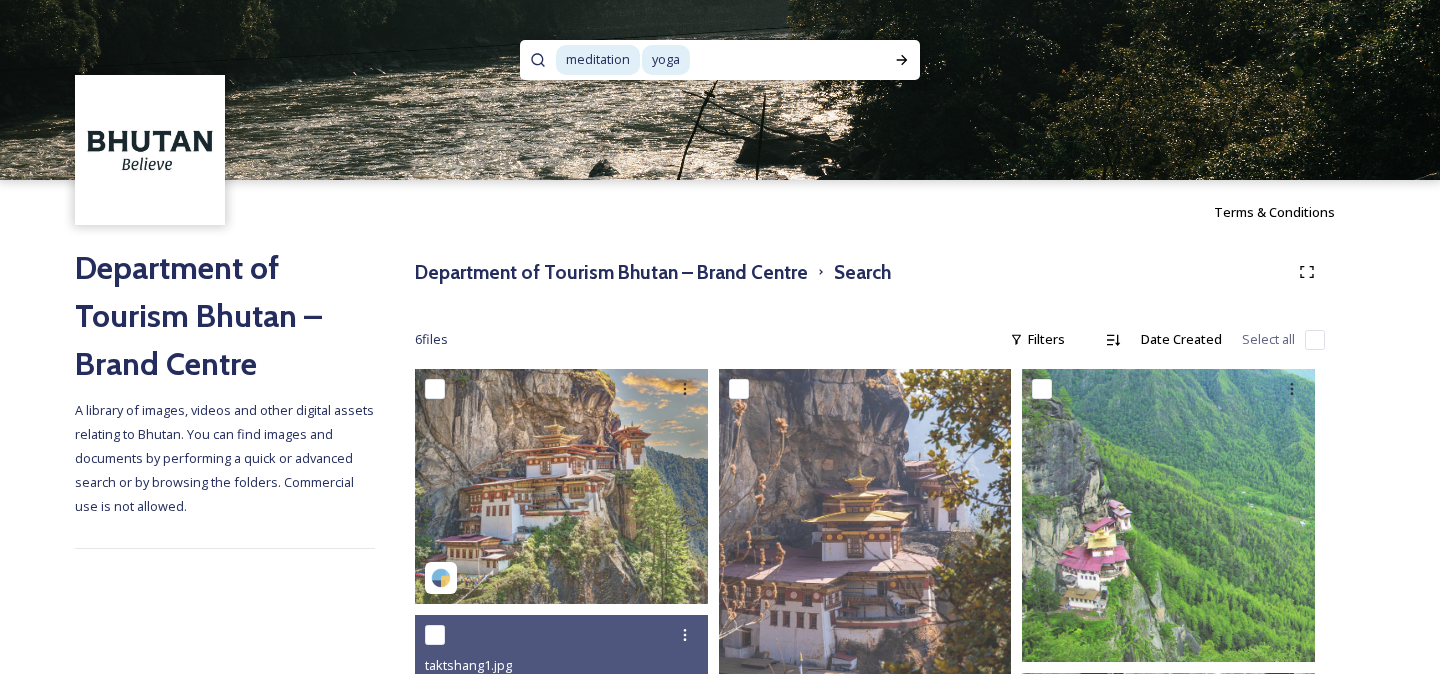 click at bounding box center [783, 60] 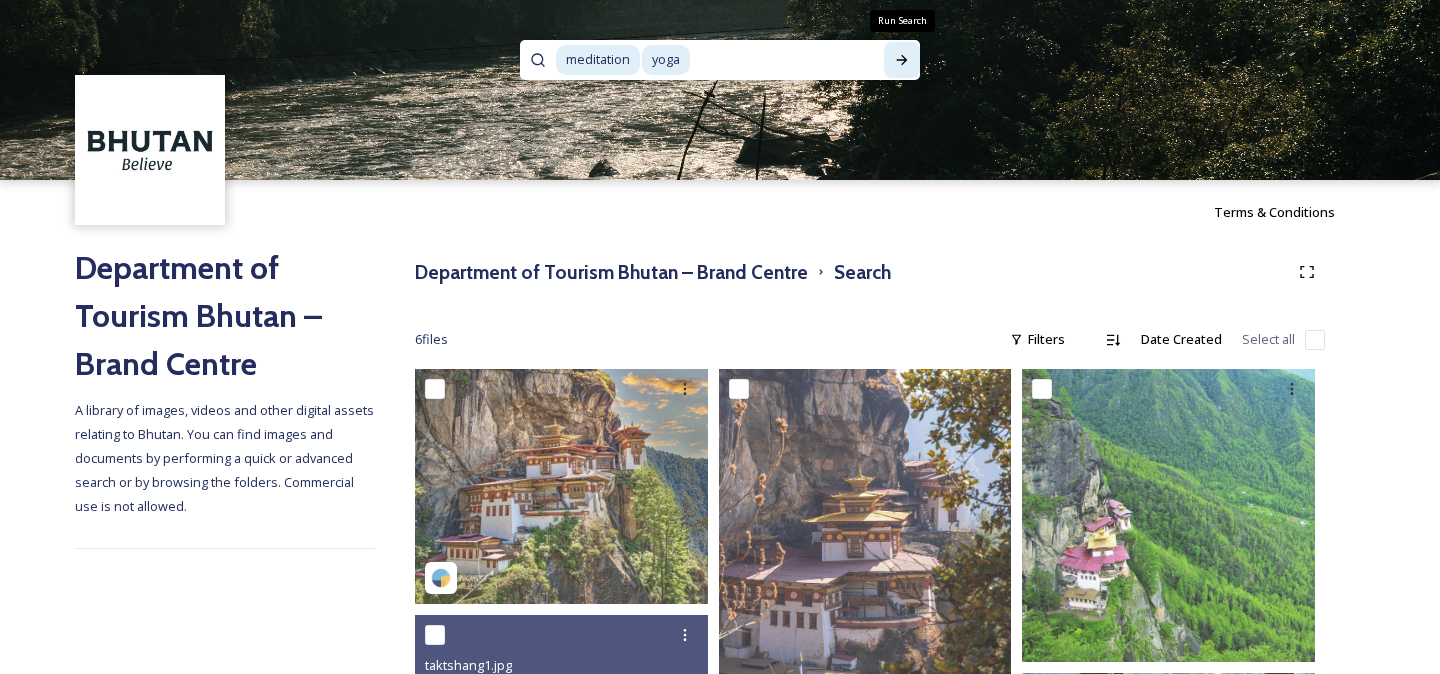 click 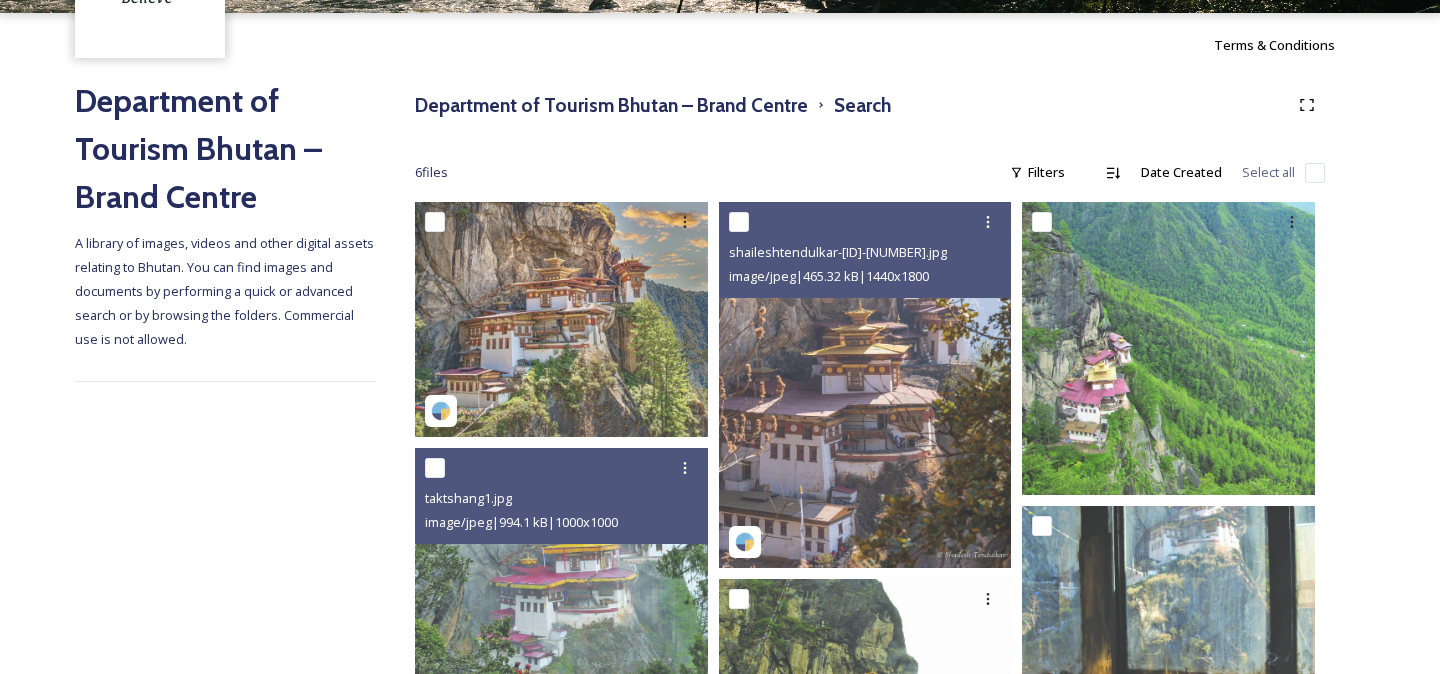 scroll, scrollTop: 0, scrollLeft: 0, axis: both 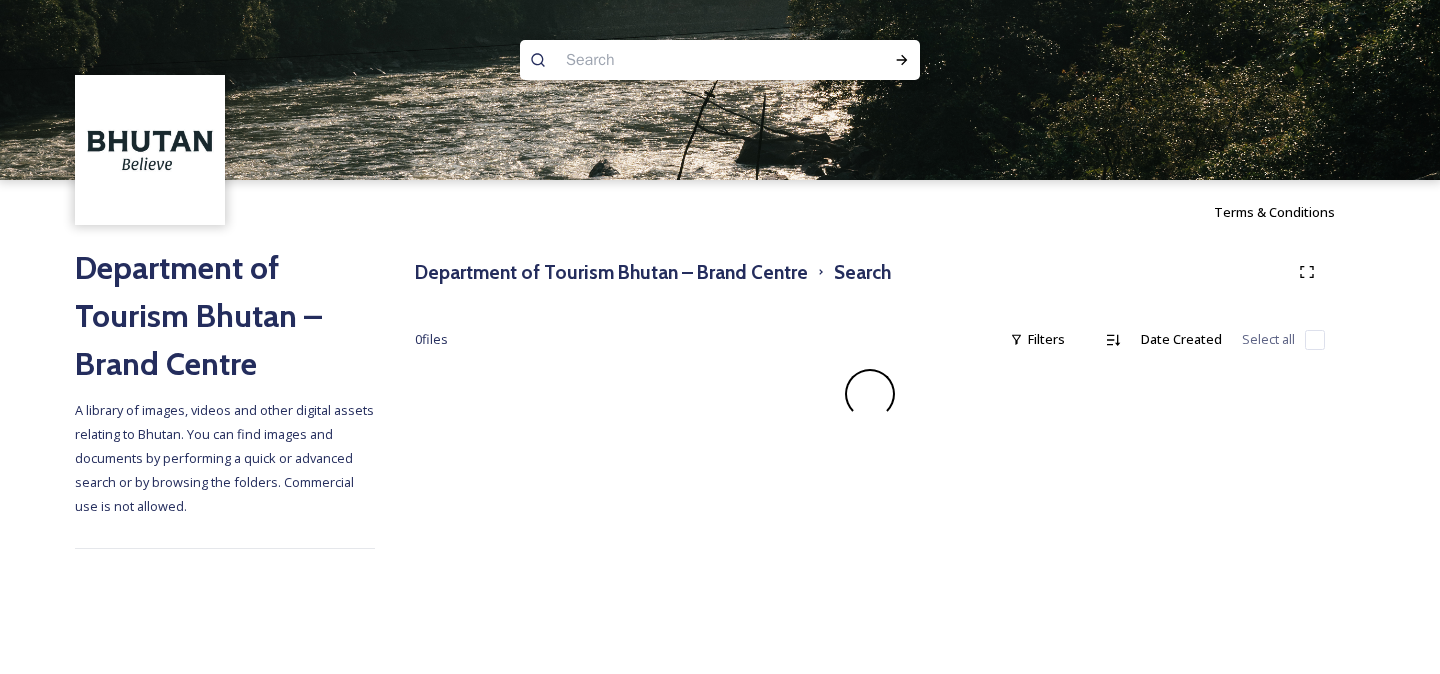 click at bounding box center (681, 60) 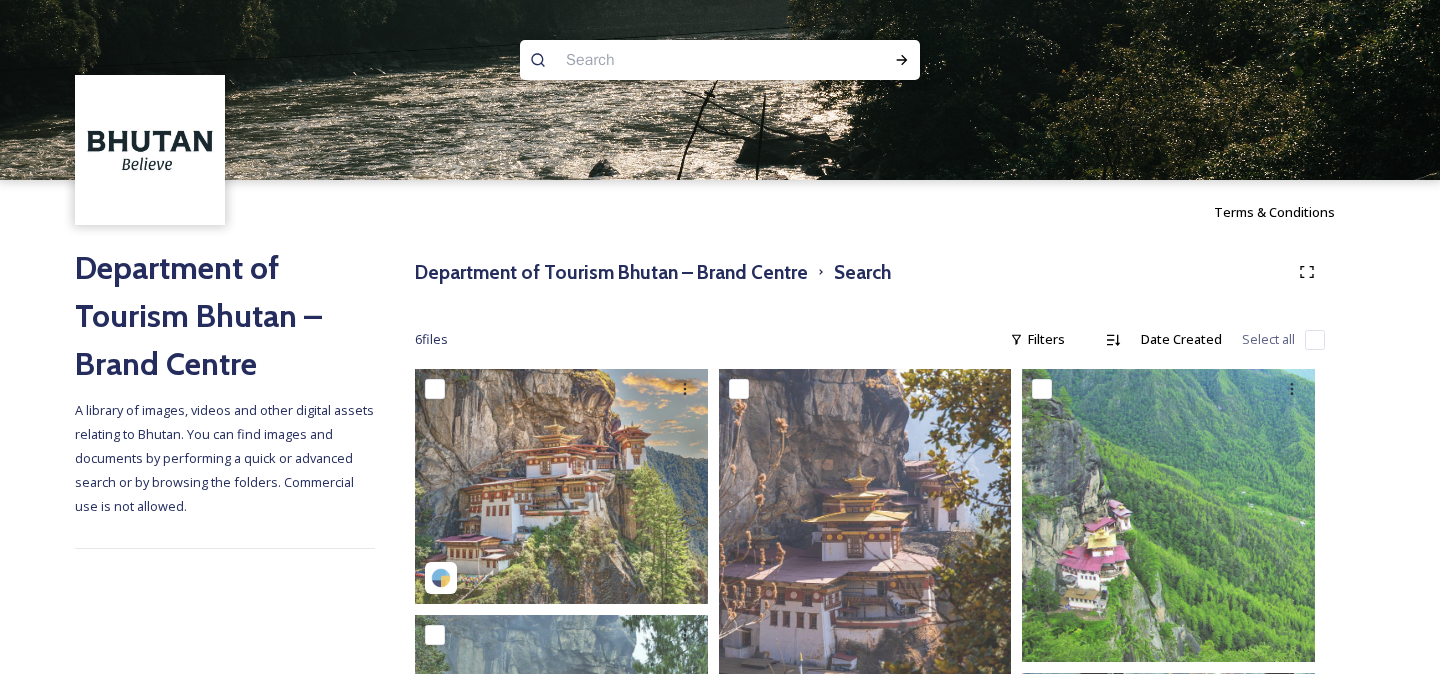 click at bounding box center (681, 60) 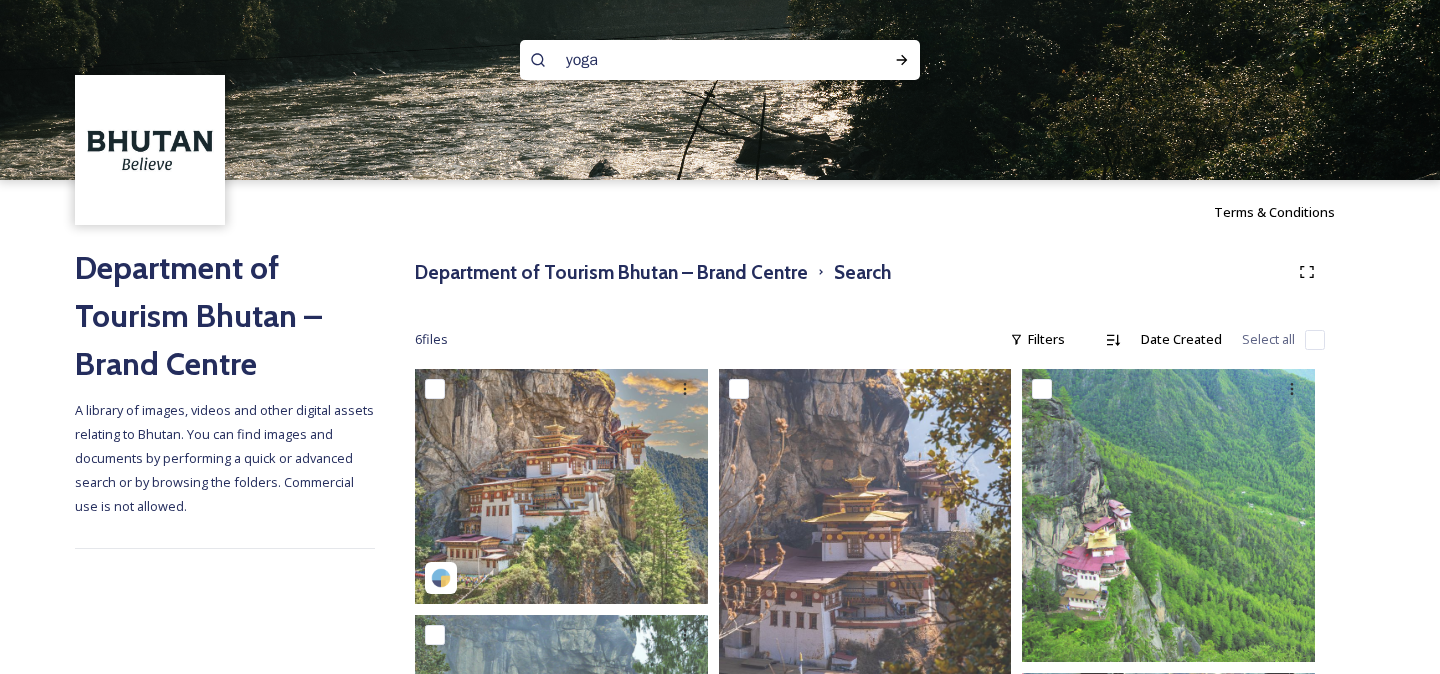 type on "yoga" 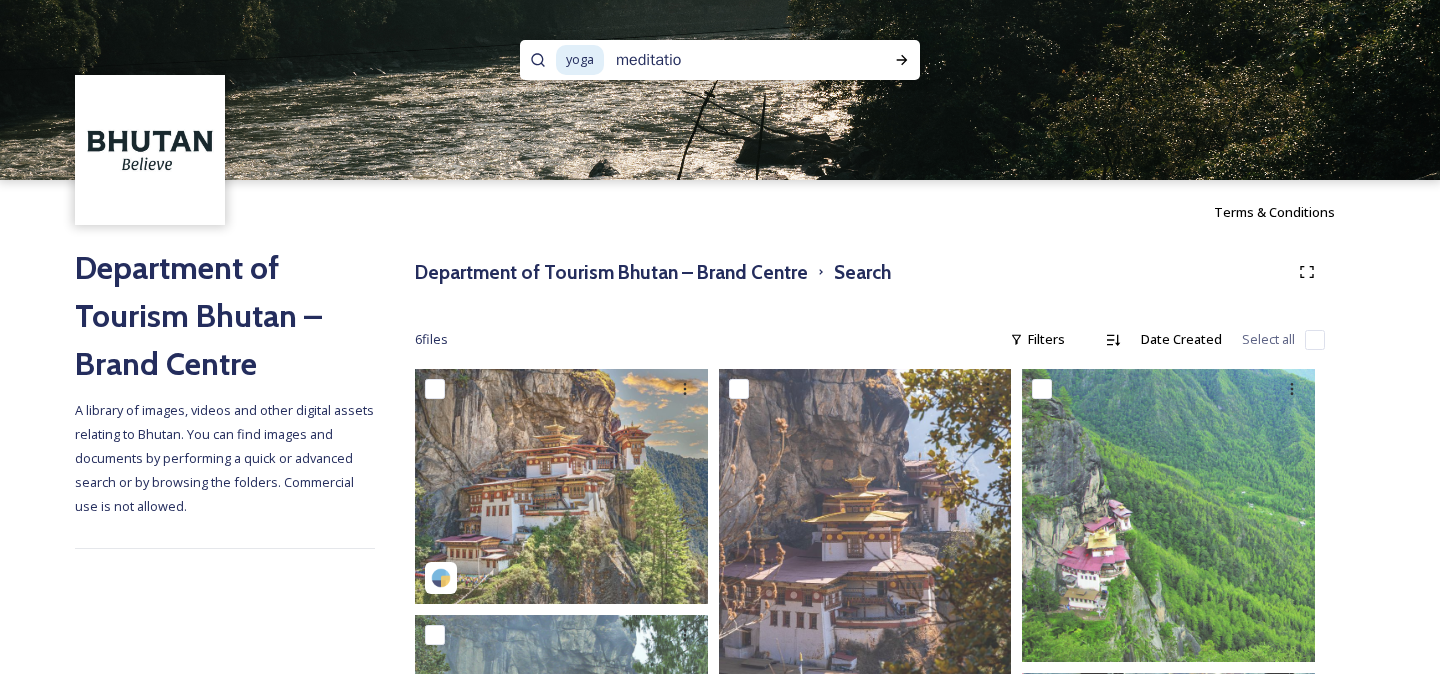 type on "meditation" 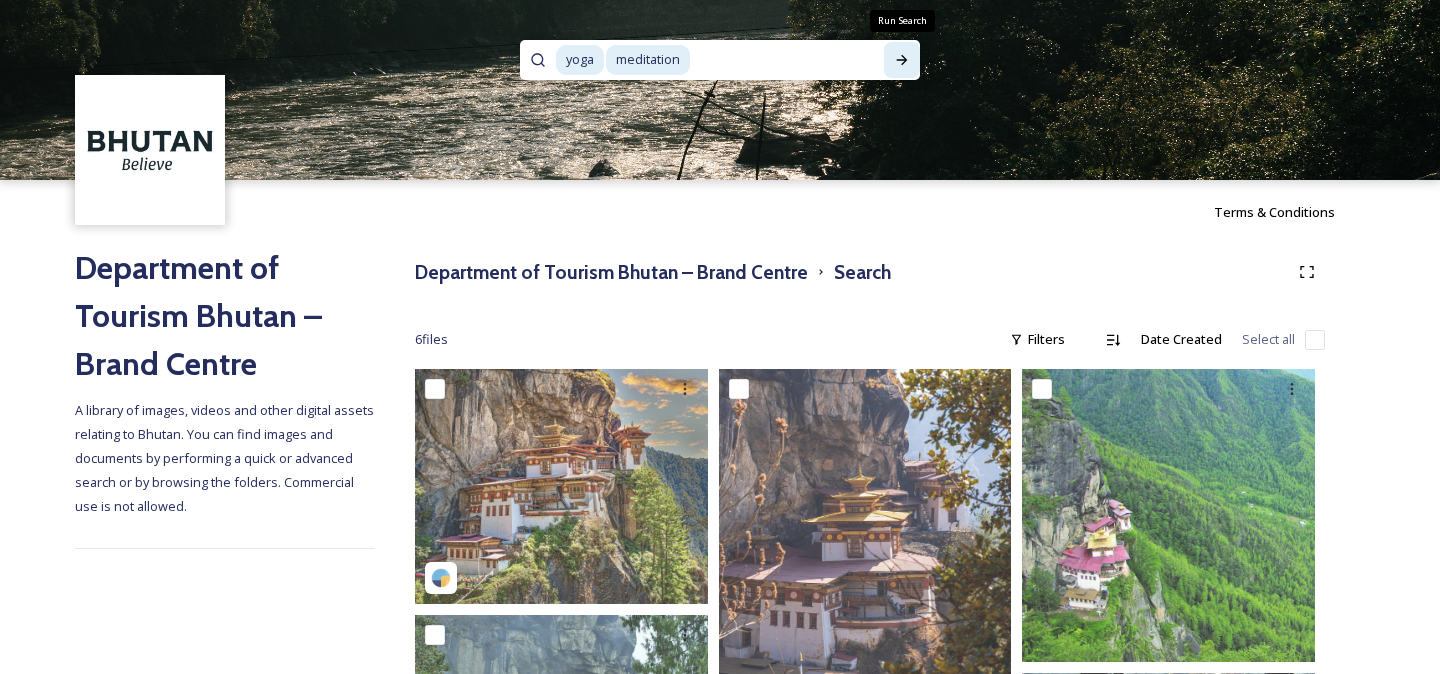 click 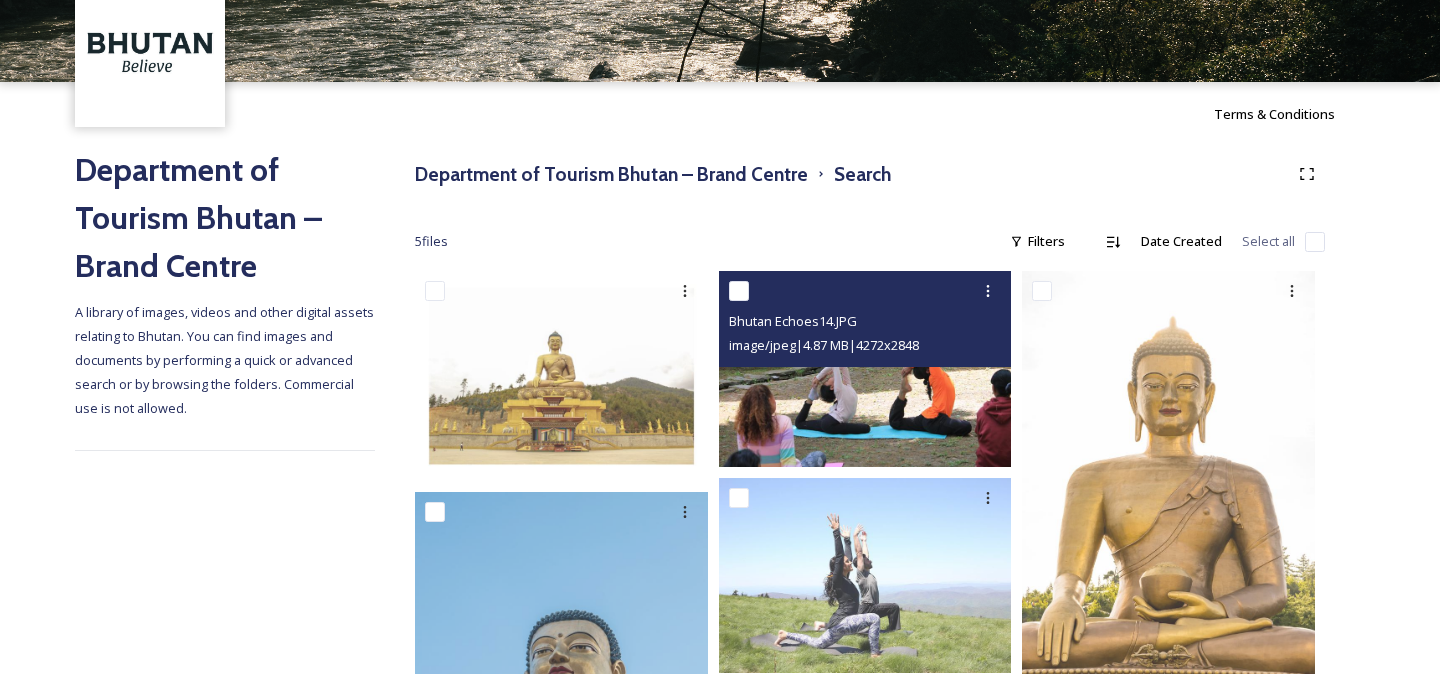 scroll, scrollTop: 307, scrollLeft: 0, axis: vertical 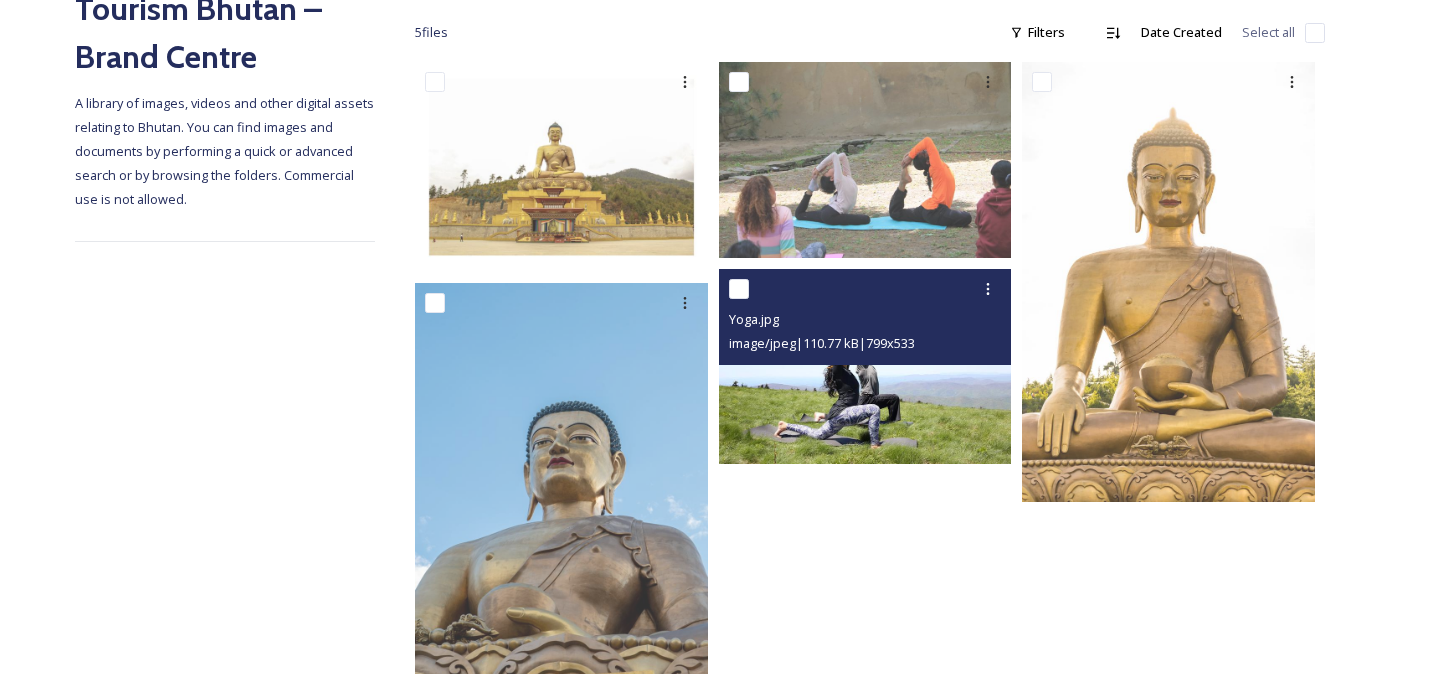 click at bounding box center (865, 366) 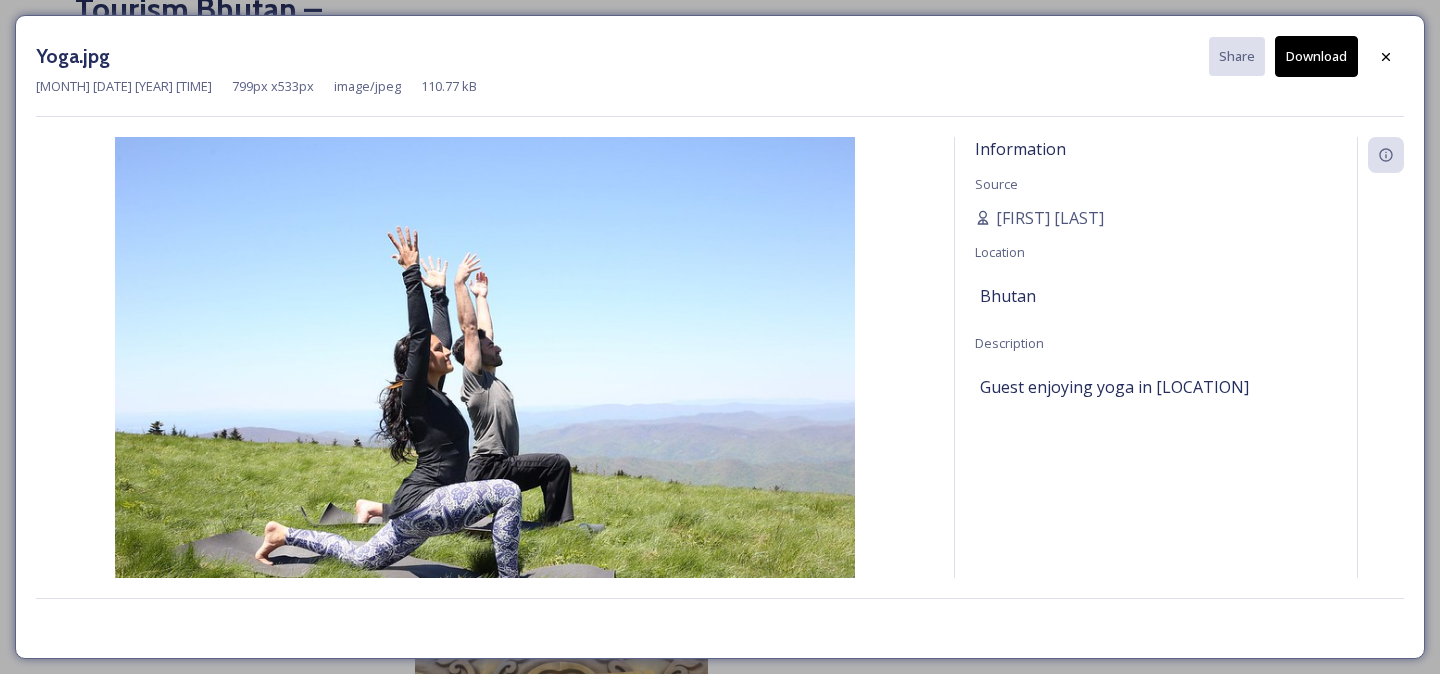 click on "Download" at bounding box center [1316, 56] 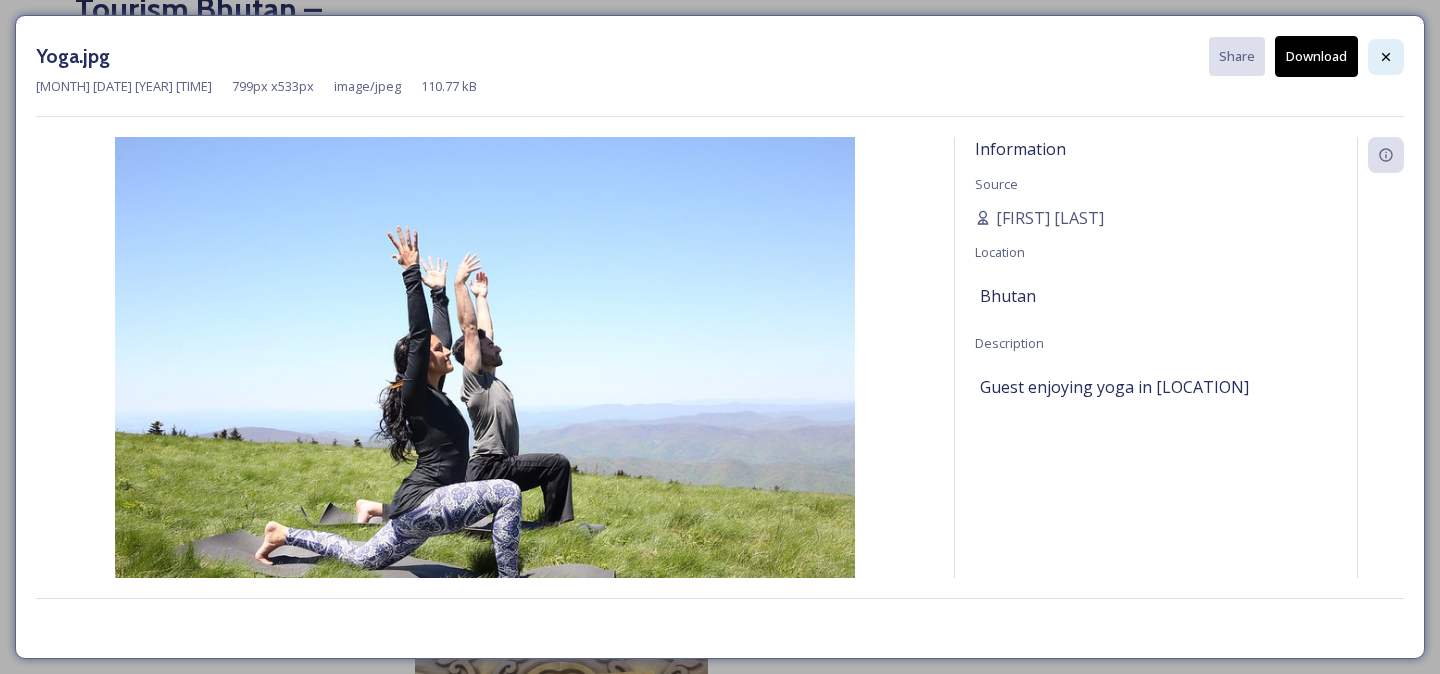 click 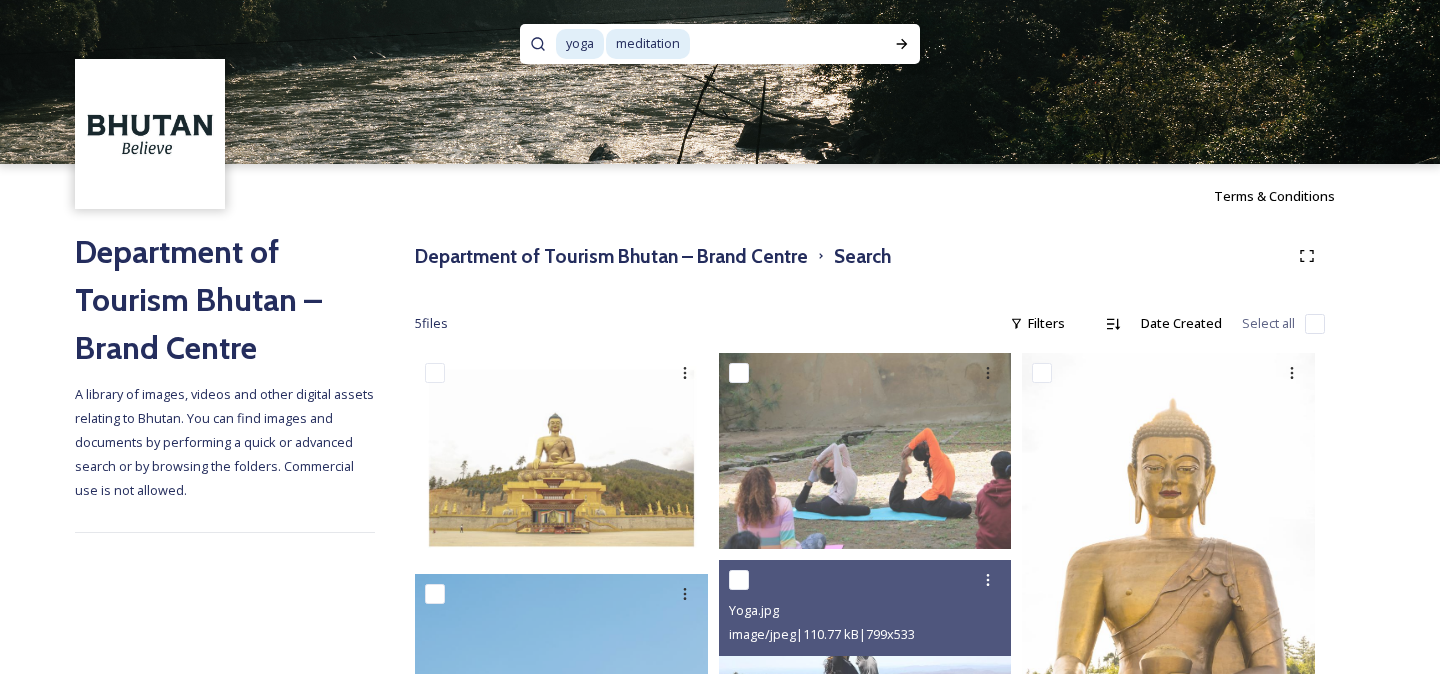scroll, scrollTop: 0, scrollLeft: 0, axis: both 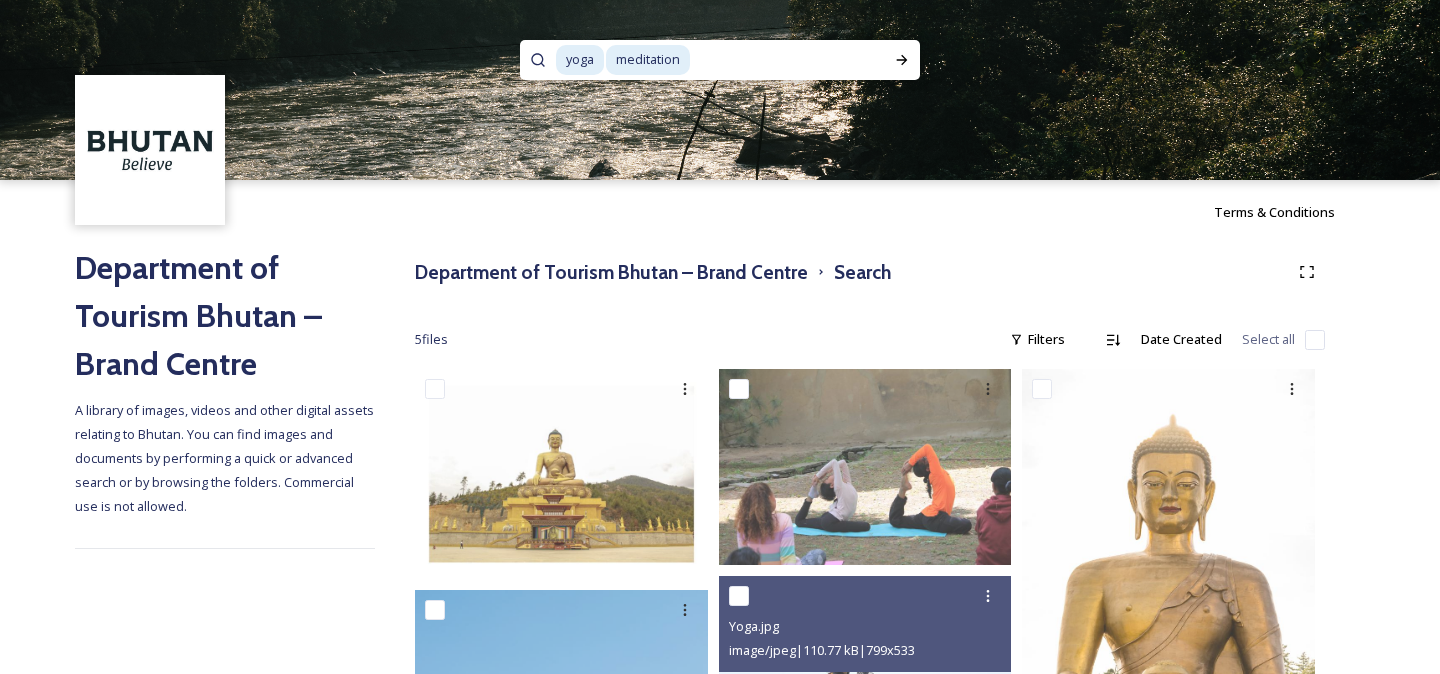 click on "yoga" at bounding box center (580, 59) 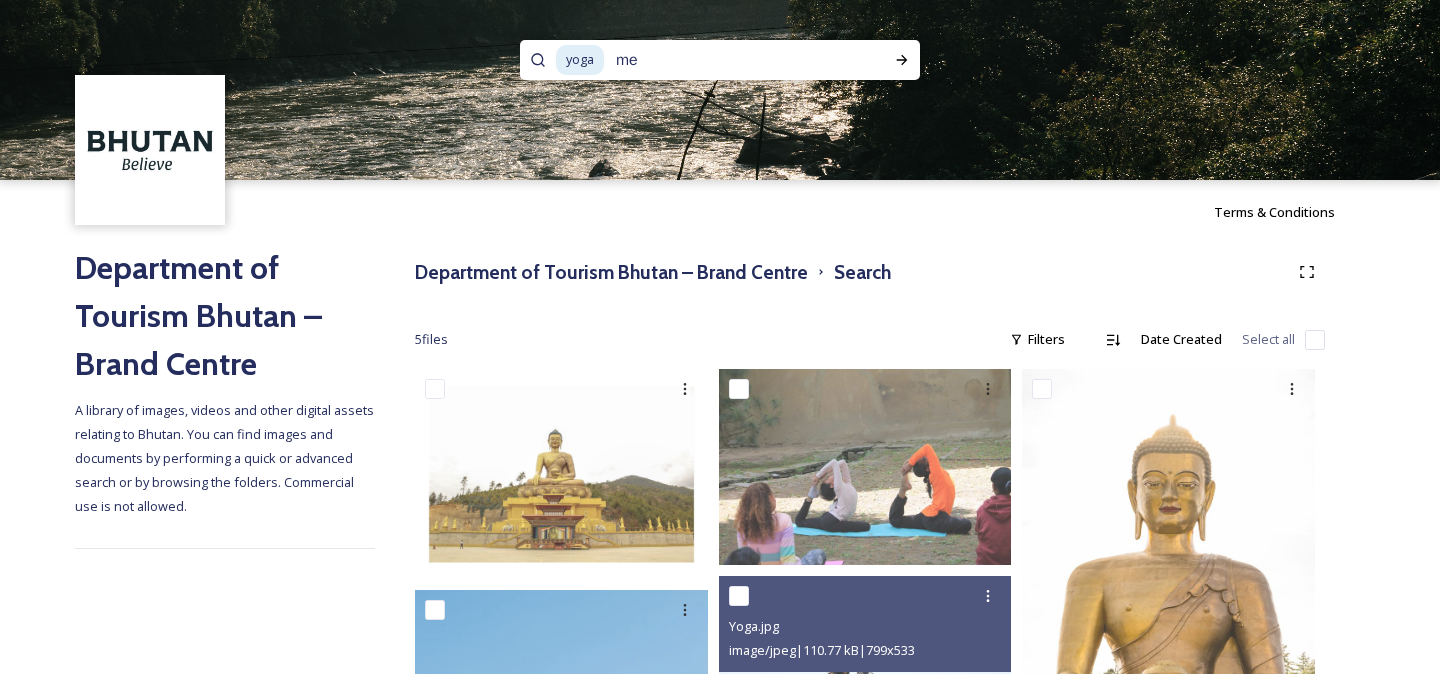 type on "m" 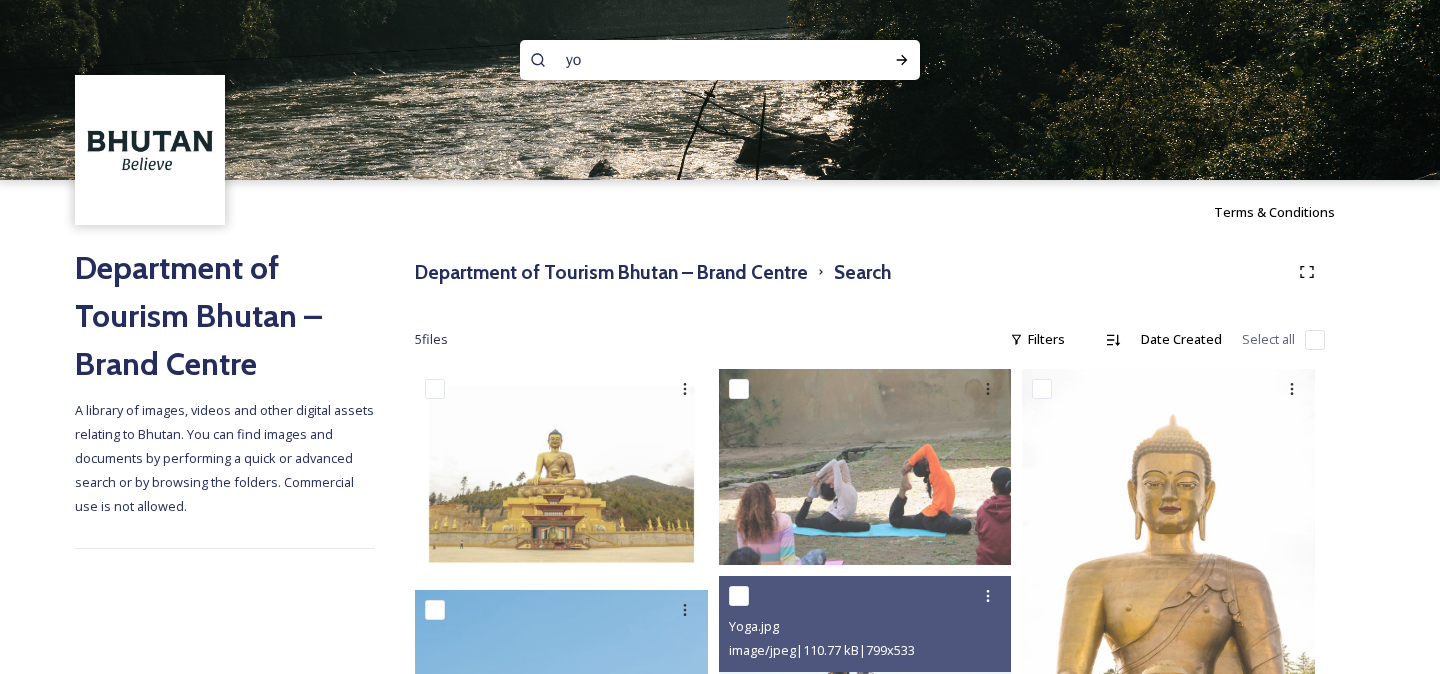 type on "y" 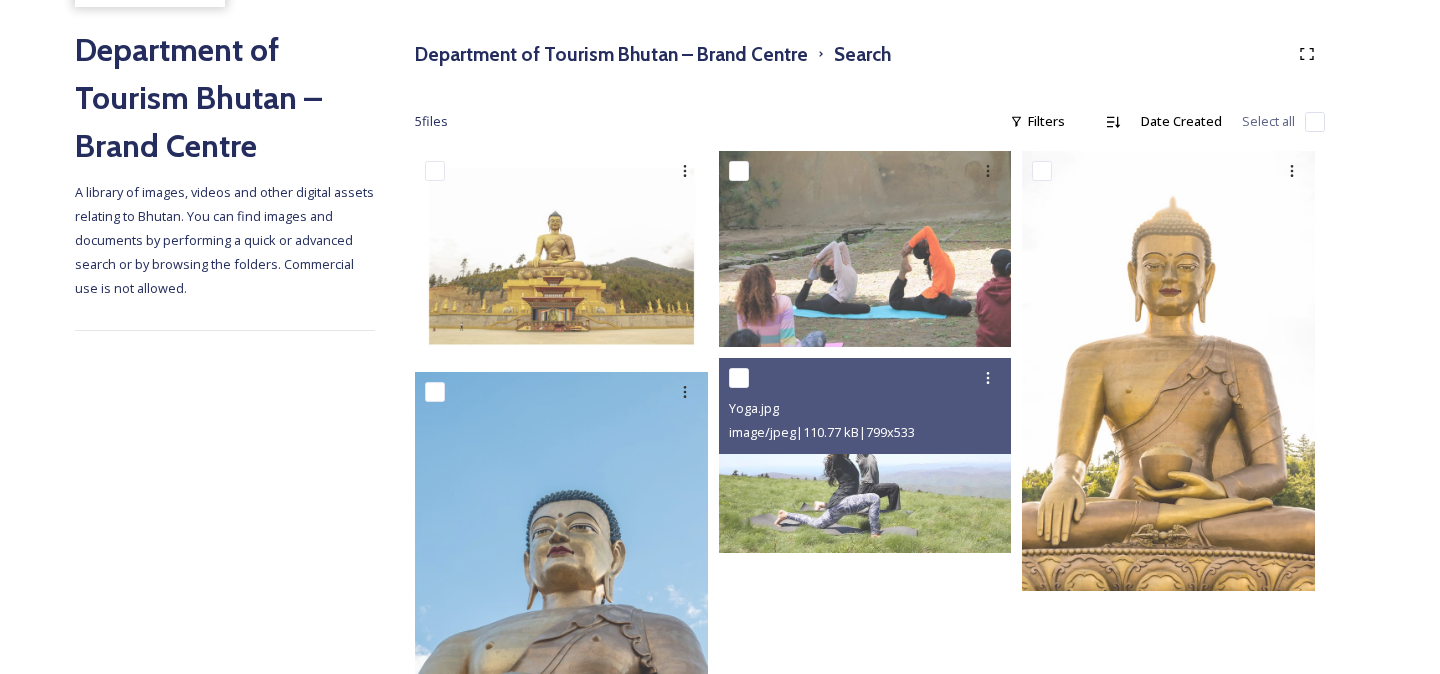 scroll, scrollTop: 216, scrollLeft: 0, axis: vertical 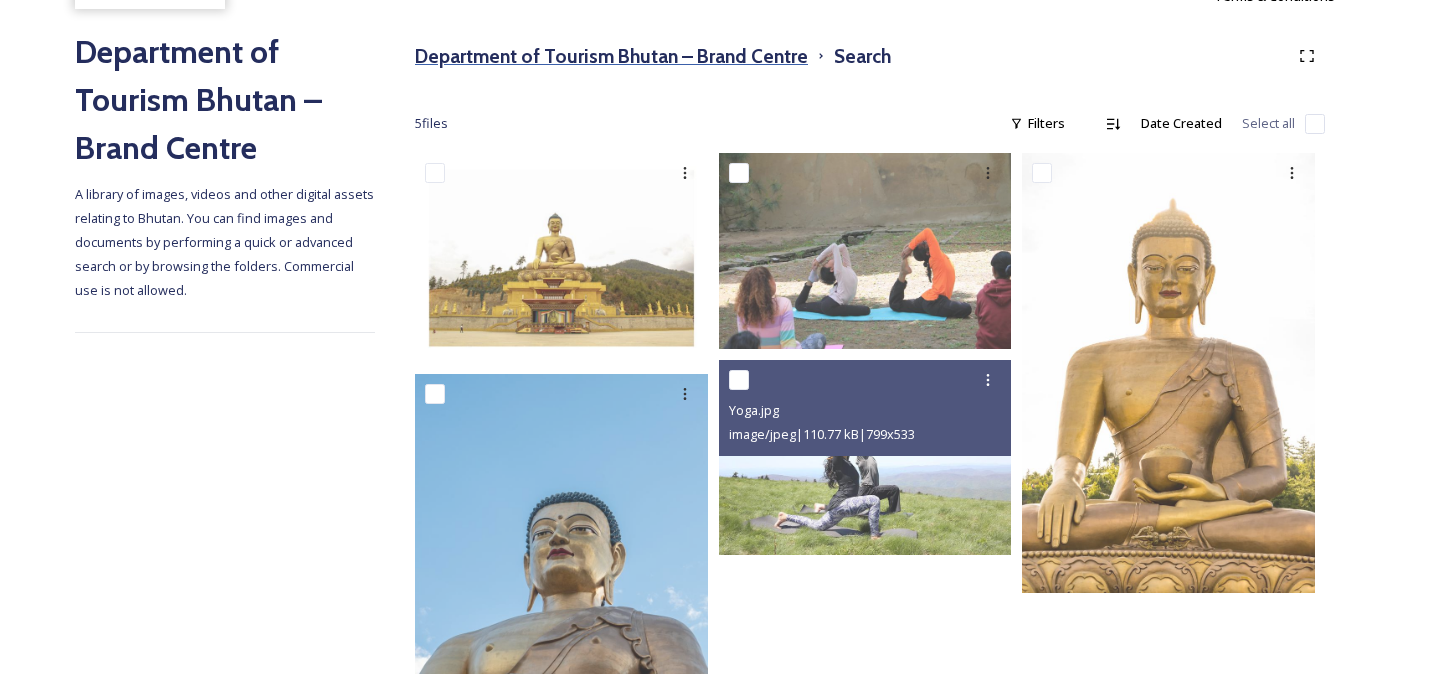 type 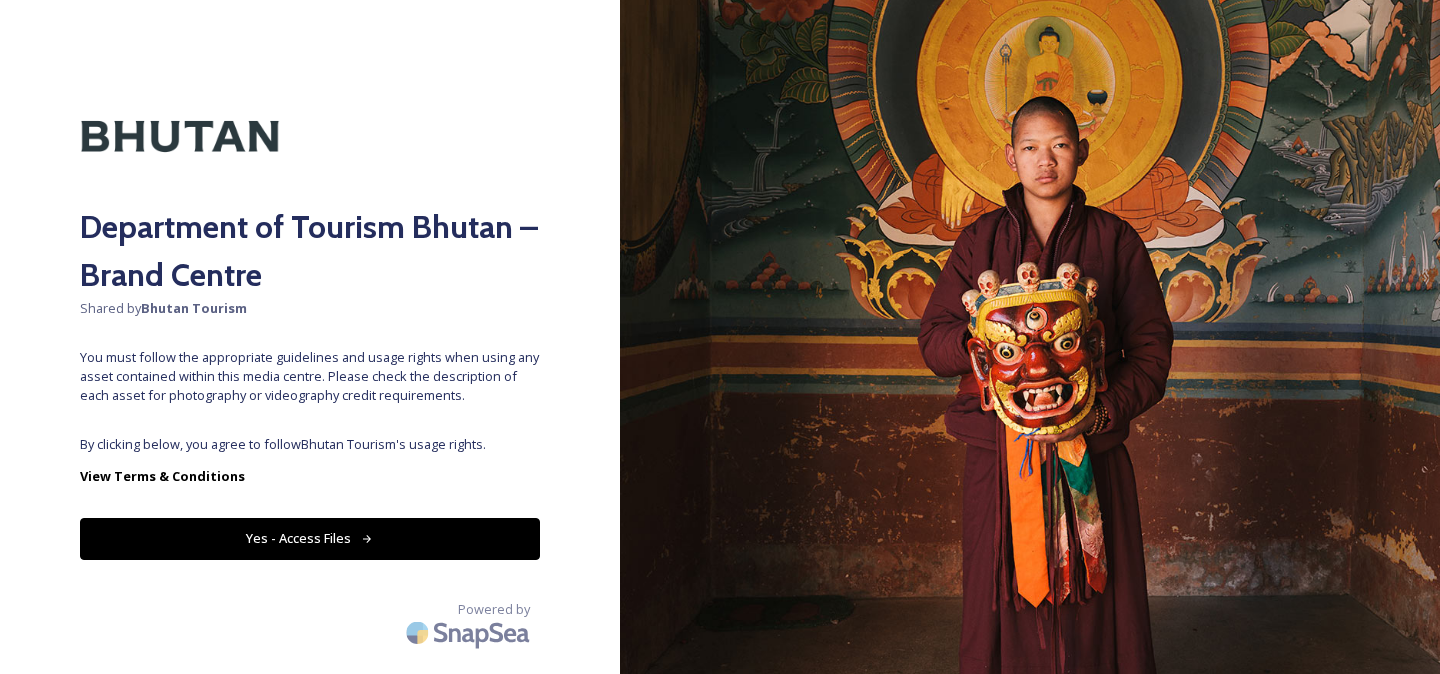 click on "Yes - Access Files" at bounding box center (310, 538) 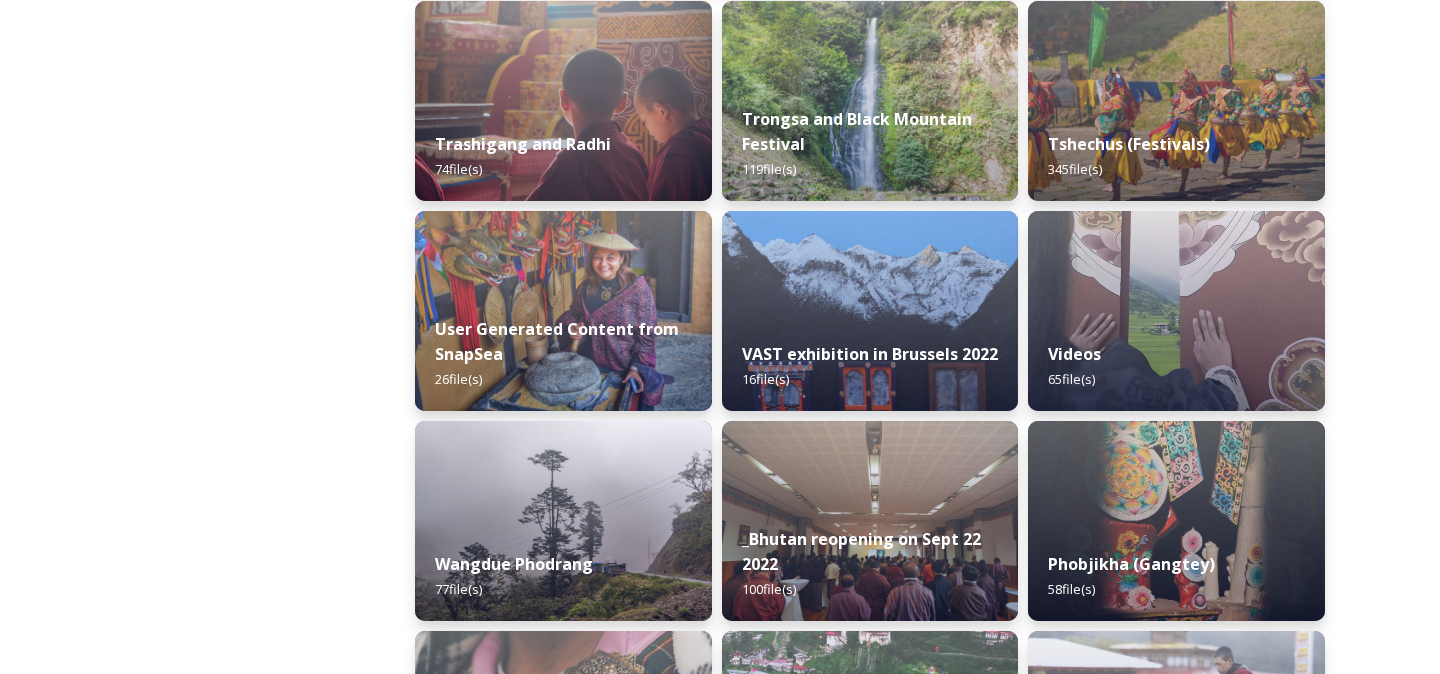 scroll, scrollTop: 2626, scrollLeft: 0, axis: vertical 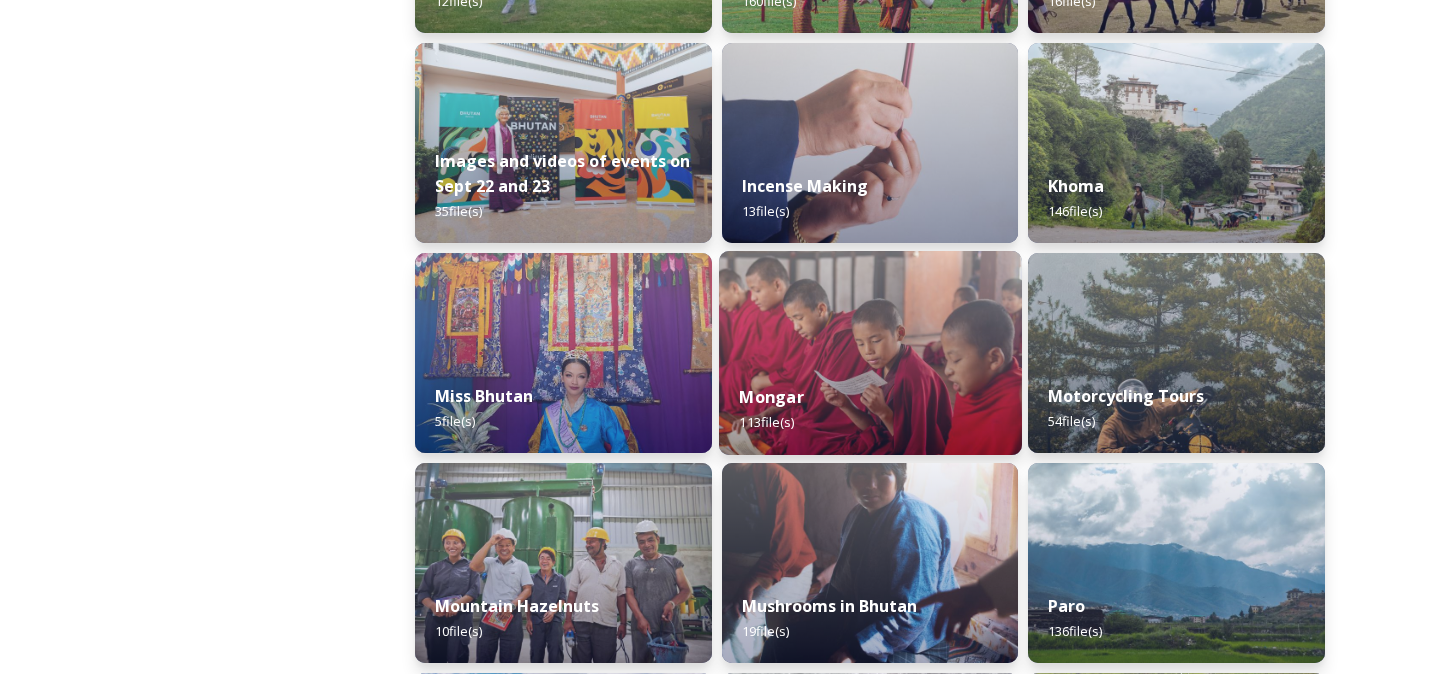 click at bounding box center (870, 353) 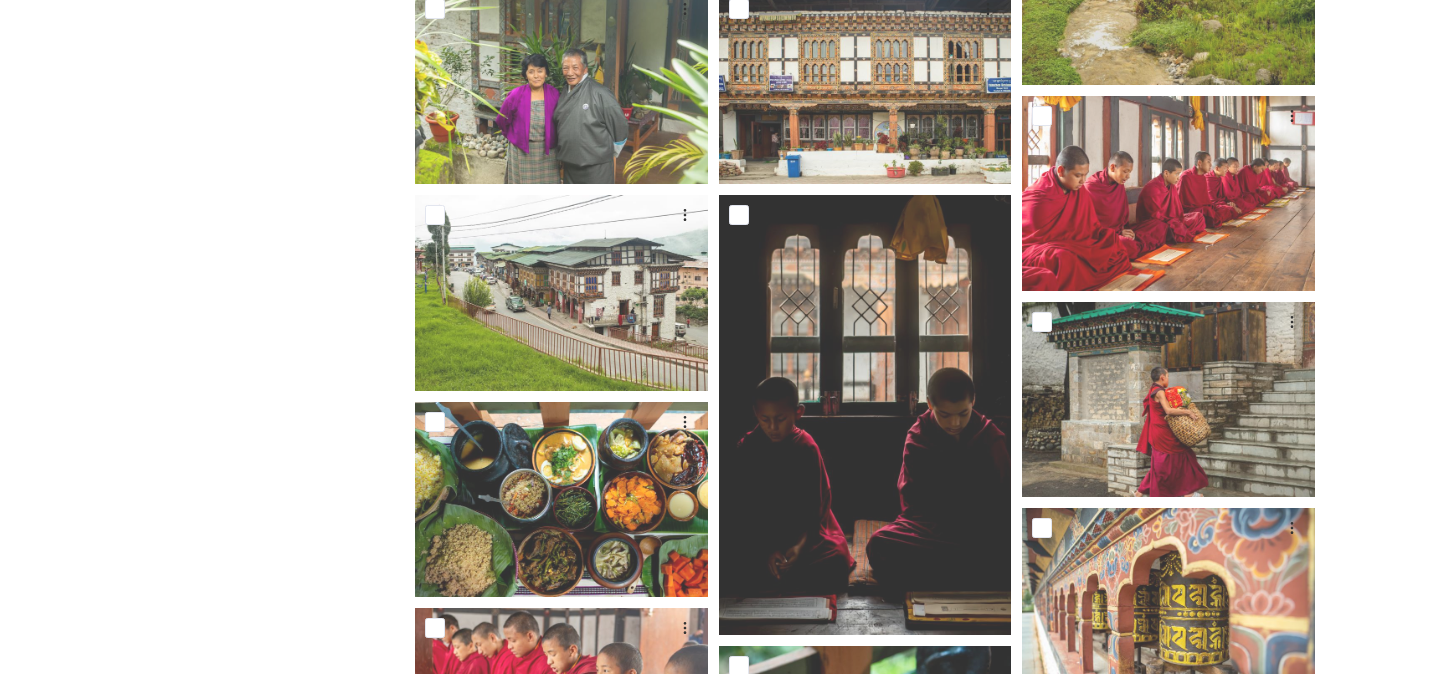 scroll, scrollTop: 2257, scrollLeft: 0, axis: vertical 